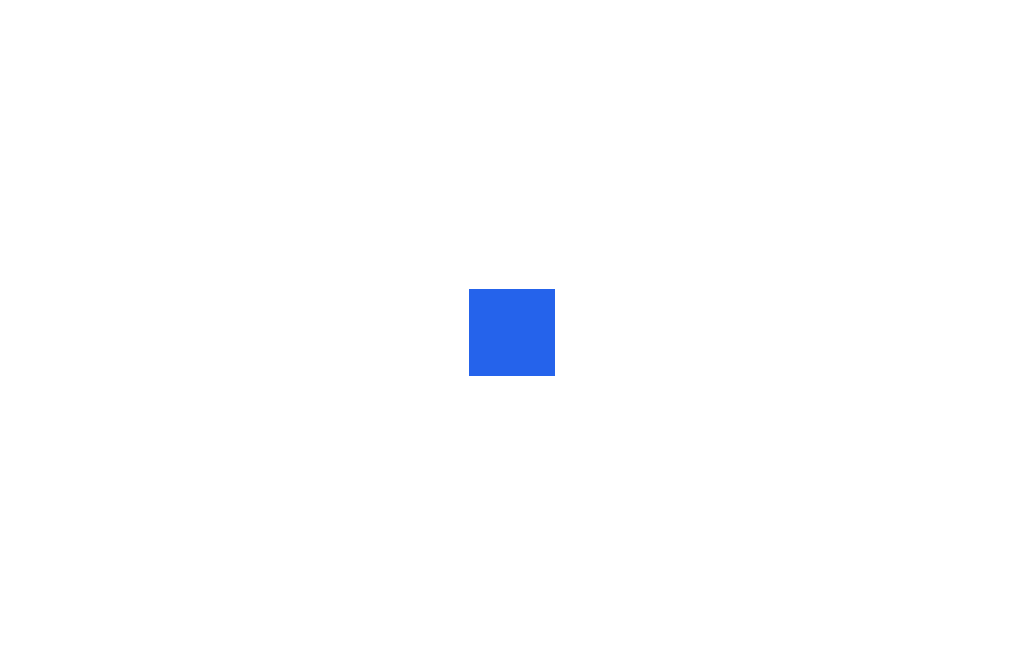 scroll, scrollTop: 0, scrollLeft: 0, axis: both 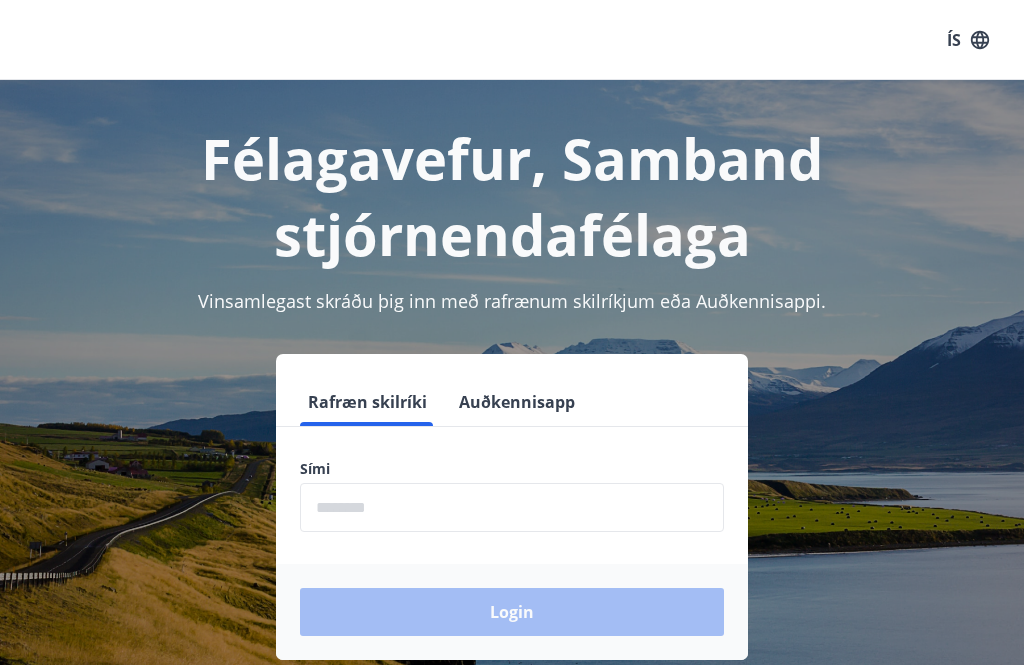 click at bounding box center (512, 507) 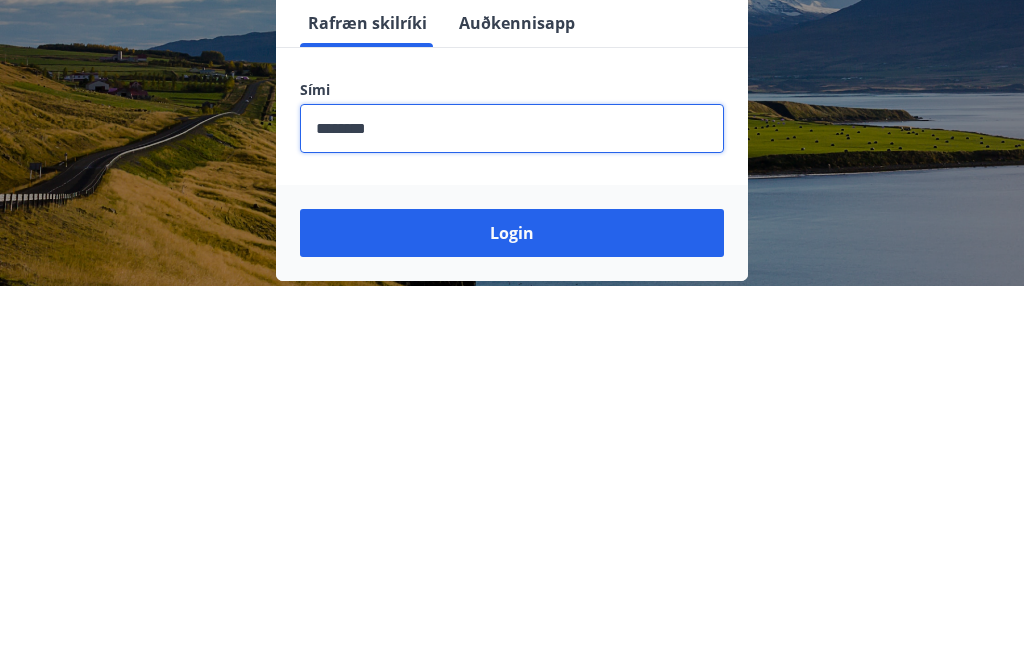type on "********" 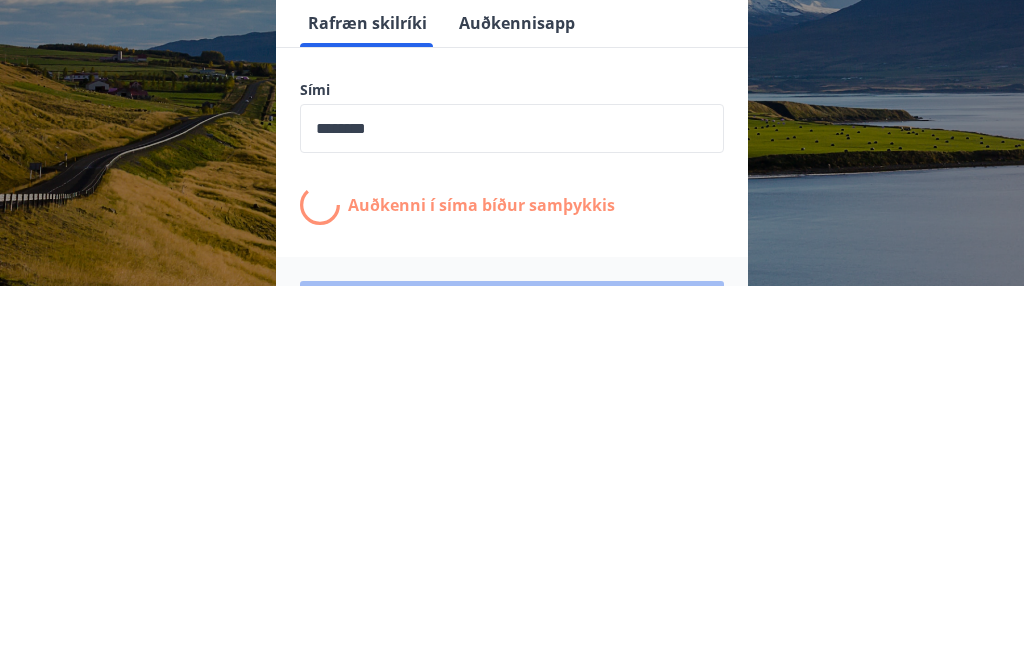 scroll, scrollTop: 312, scrollLeft: 0, axis: vertical 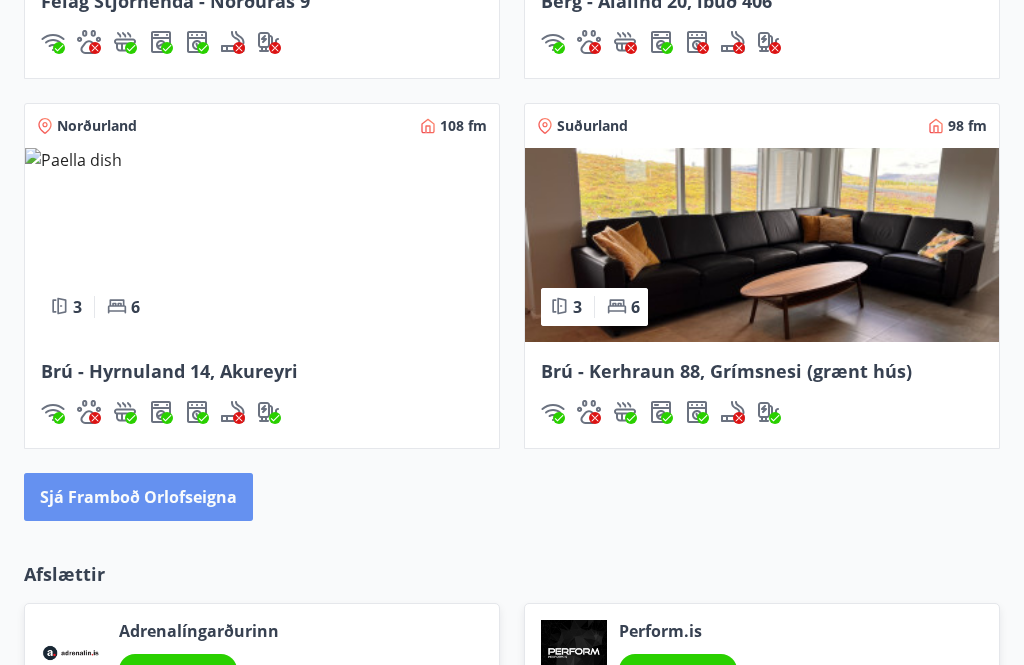 click on "Sjá framboð orlofseigna" at bounding box center [138, 497] 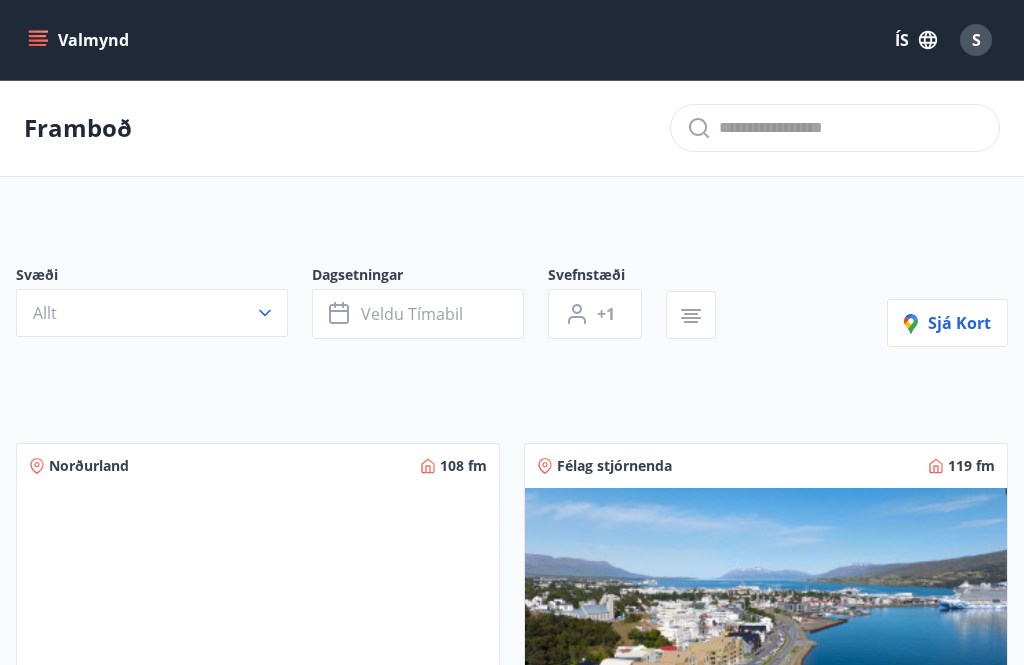 click at bounding box center (265, 313) 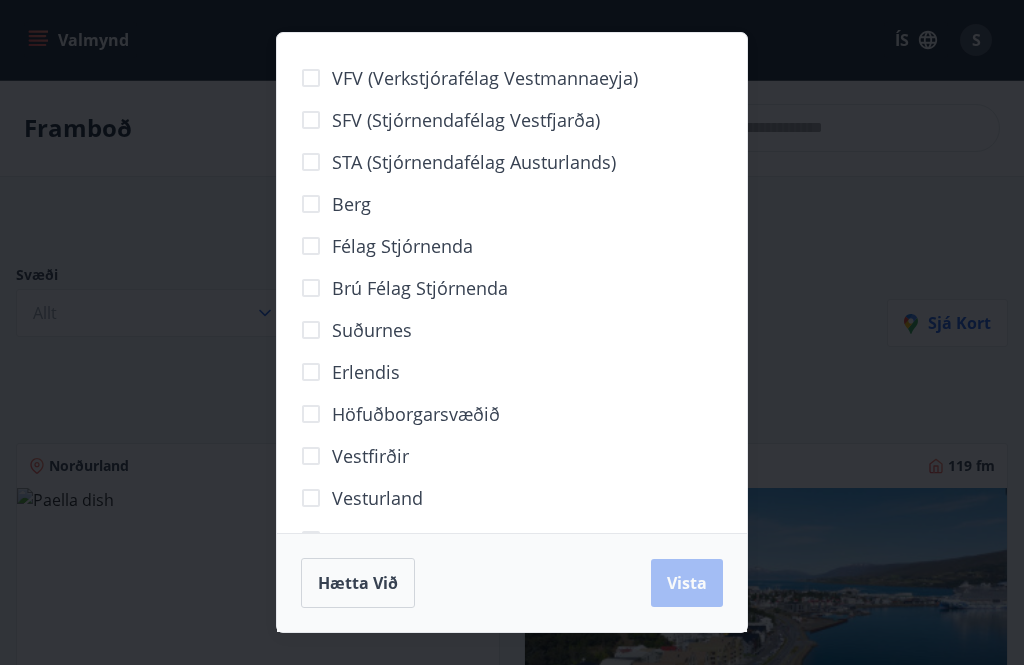 click on "Höfuðborgarsvæðið" at bounding box center [485, 78] 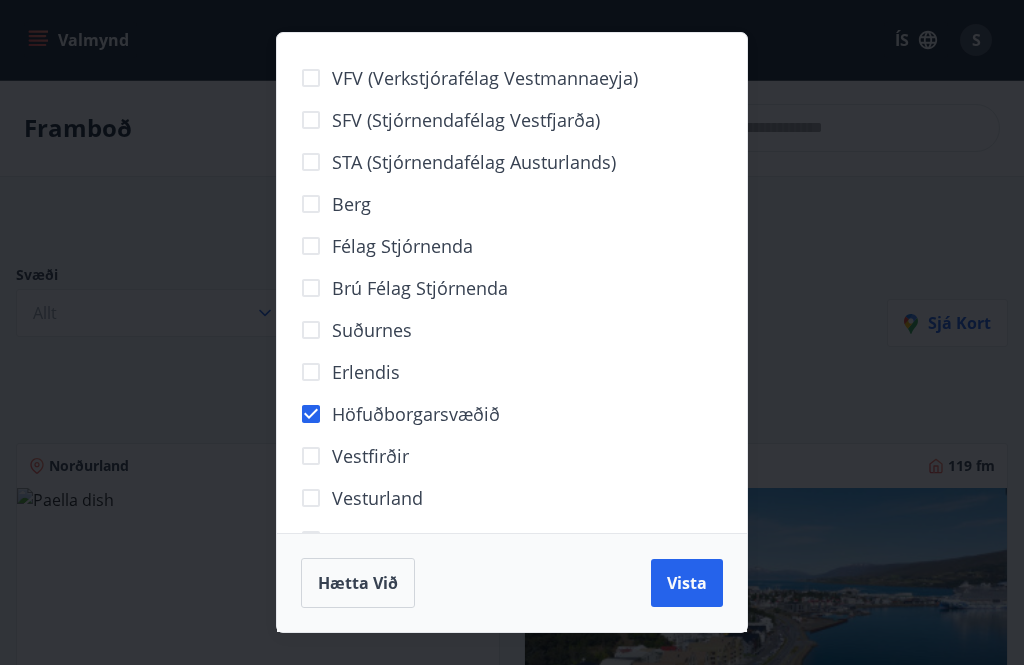 click on "Vista" at bounding box center (687, 583) 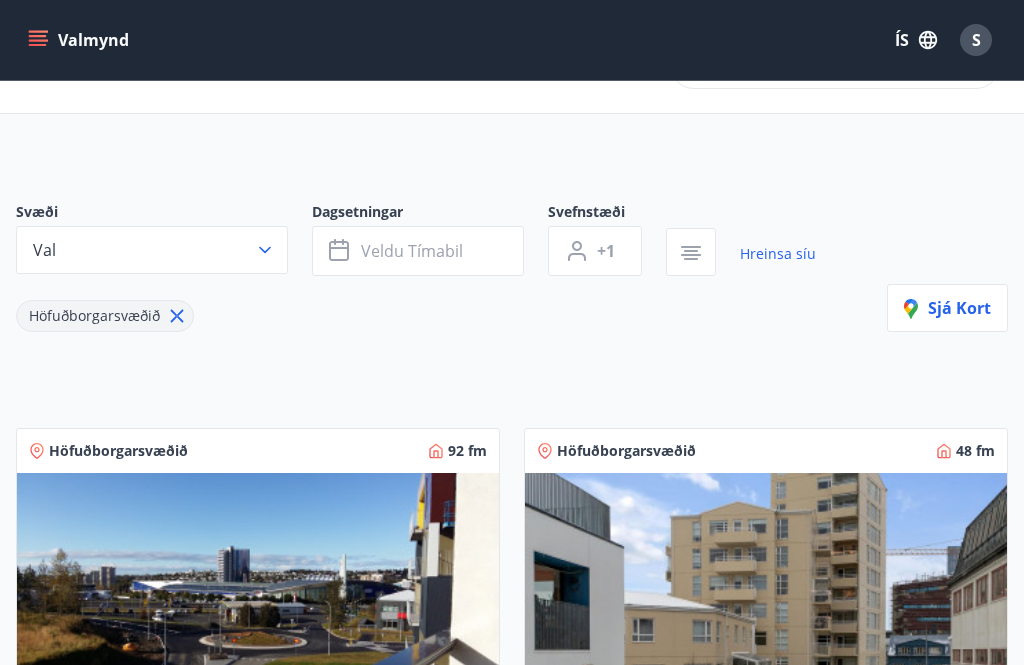 scroll, scrollTop: 0, scrollLeft: 0, axis: both 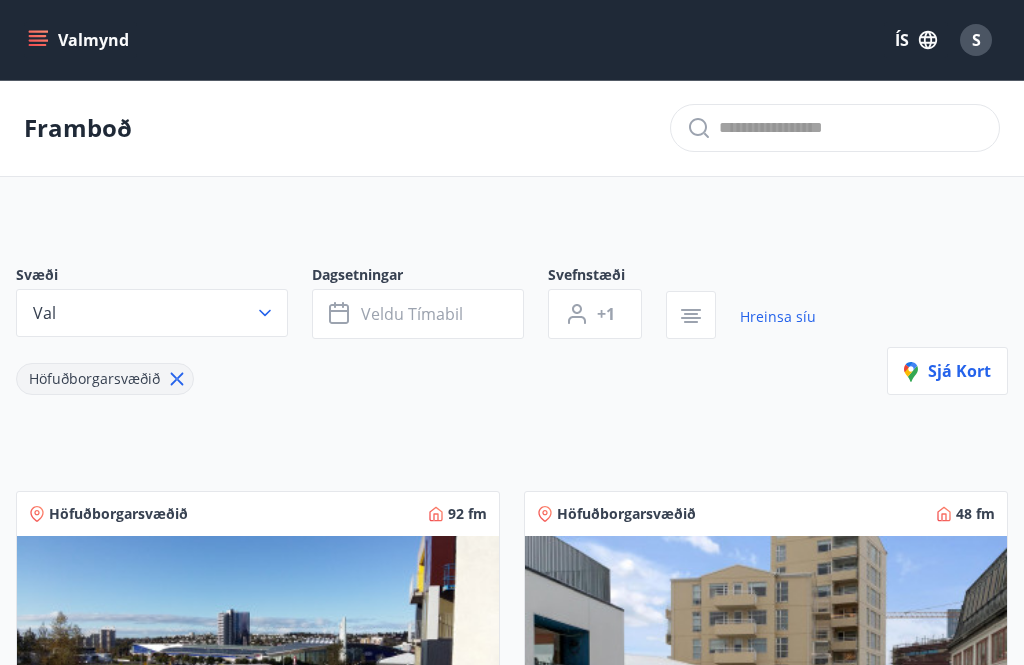 click on "Veldu tímabil" at bounding box center (412, 314) 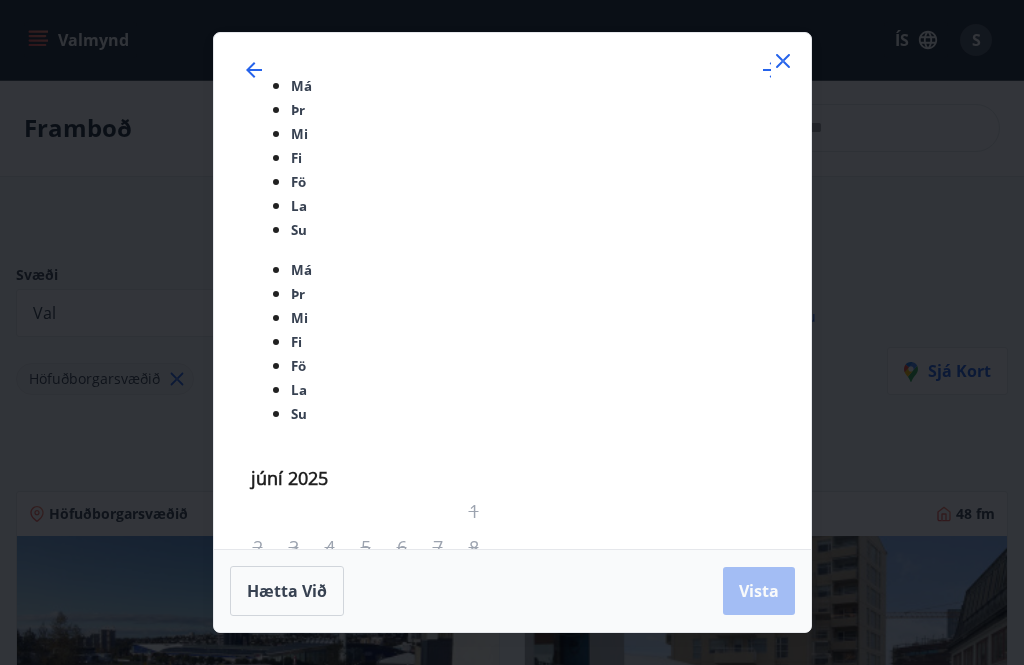 click on "10" at bounding box center (378, 875) 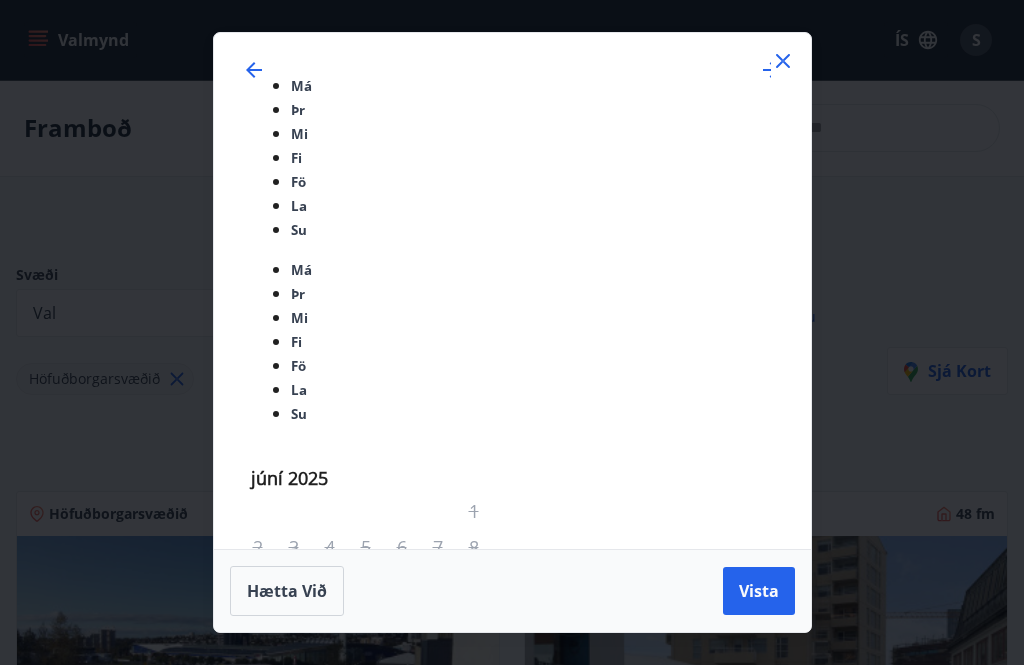 click on "13" at bounding box center (486, 875) 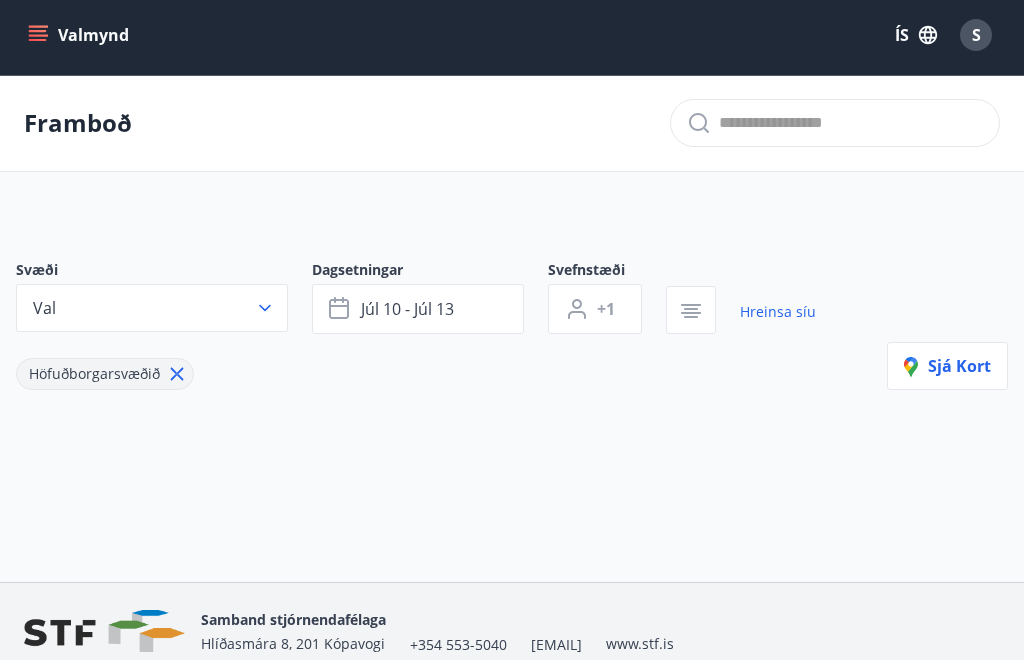 scroll, scrollTop: 26, scrollLeft: 0, axis: vertical 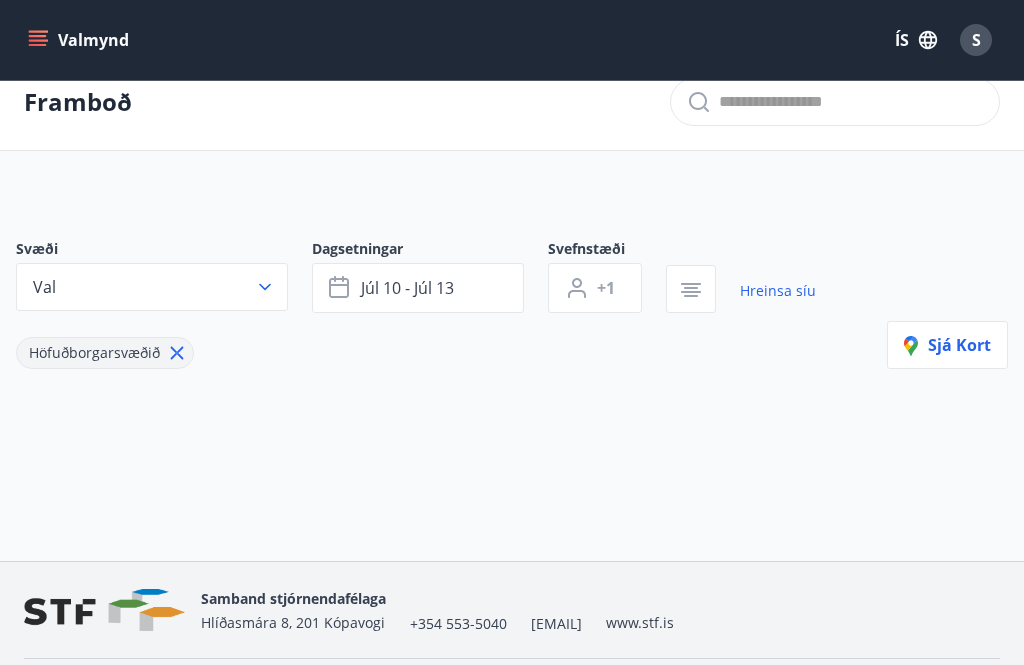 click at bounding box center [265, 287] 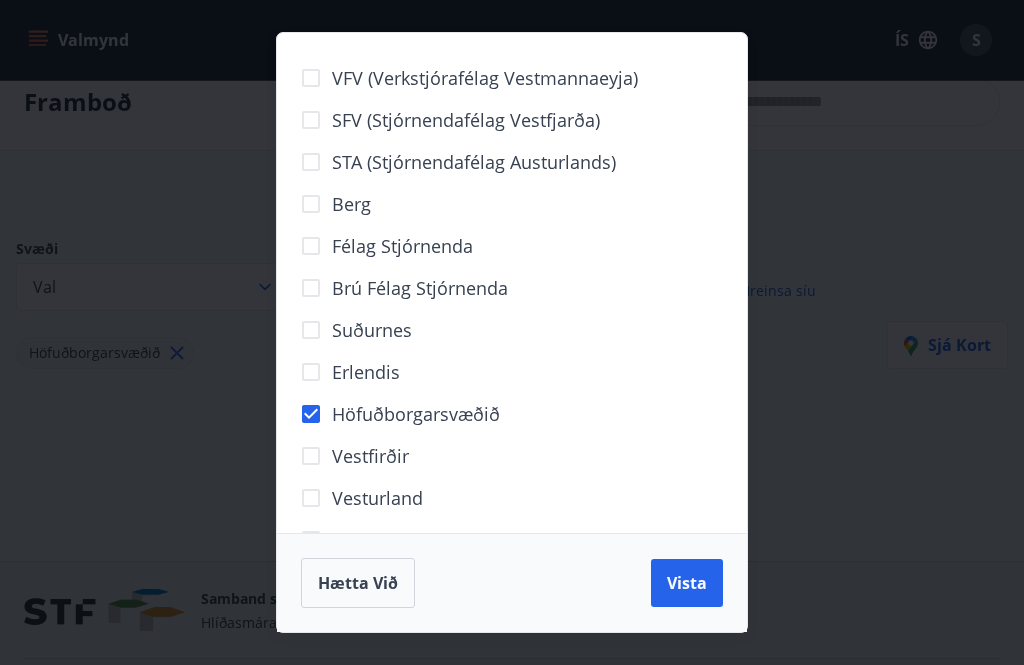 click on "Höfuðborgarsvæðið" at bounding box center (485, 78) 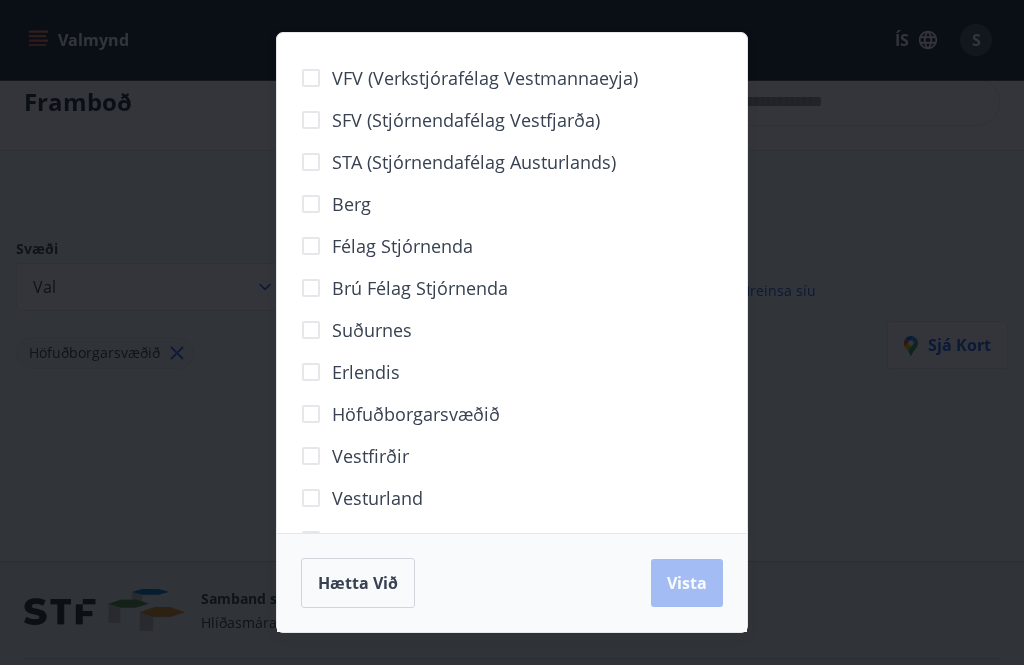 click on "Hætta við Vista" at bounding box center (512, 583) 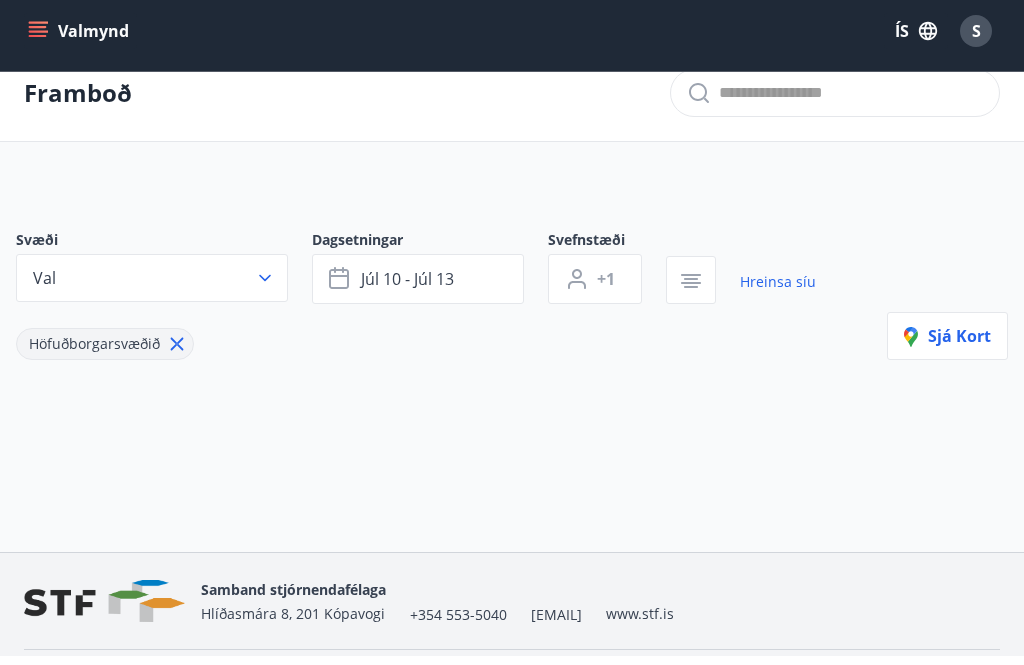 scroll, scrollTop: 0, scrollLeft: 0, axis: both 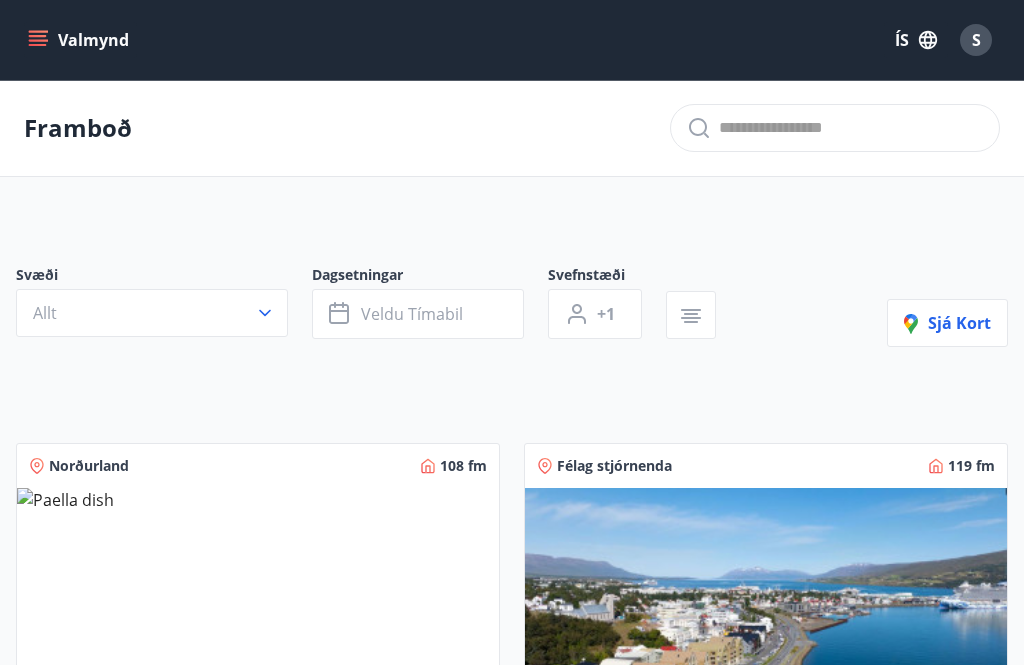 click on "Valmynd" at bounding box center (80, 40) 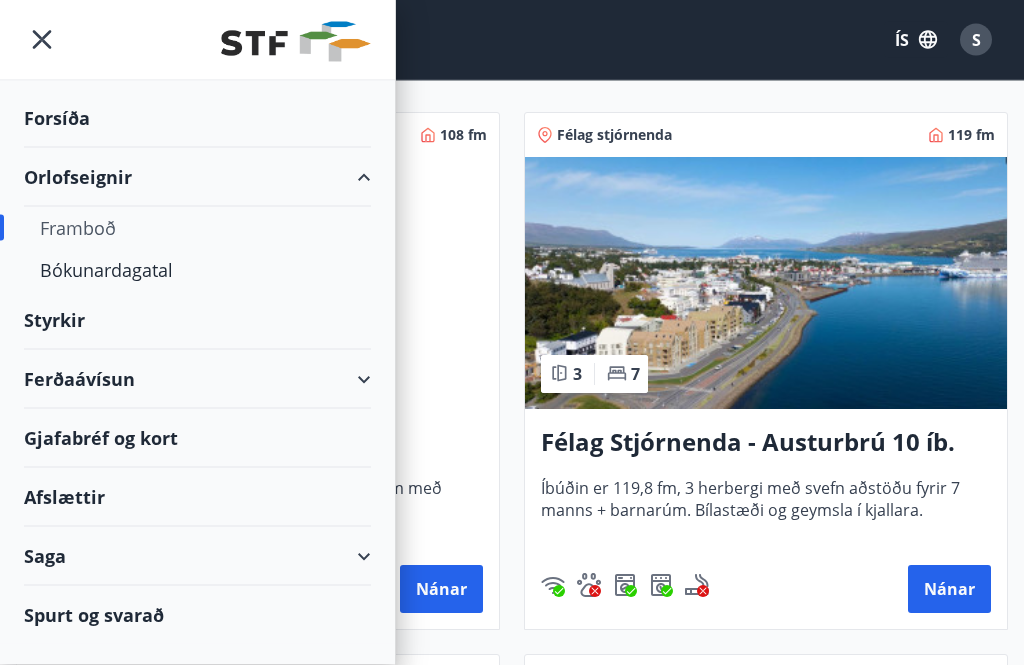 scroll, scrollTop: 331, scrollLeft: 0, axis: vertical 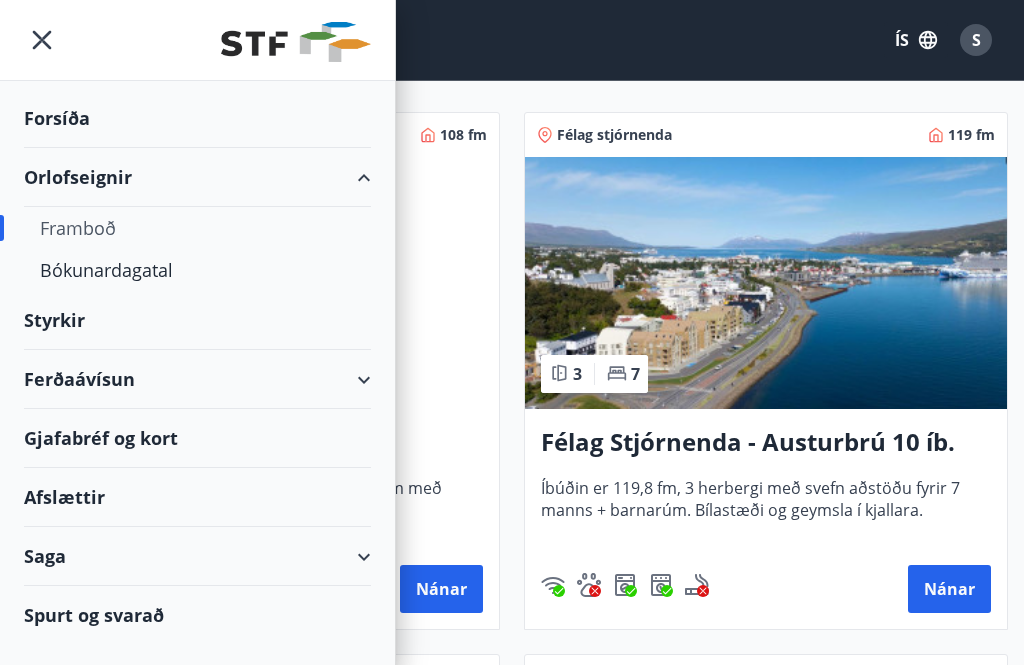 click on "Framboð" at bounding box center (197, 228) 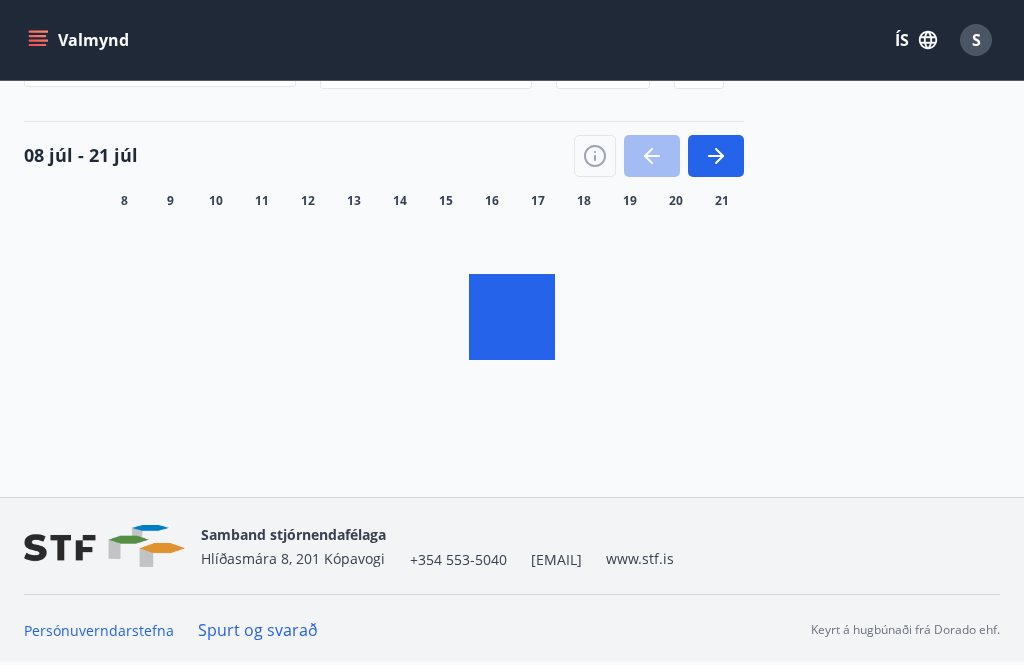 scroll, scrollTop: 124, scrollLeft: 0, axis: vertical 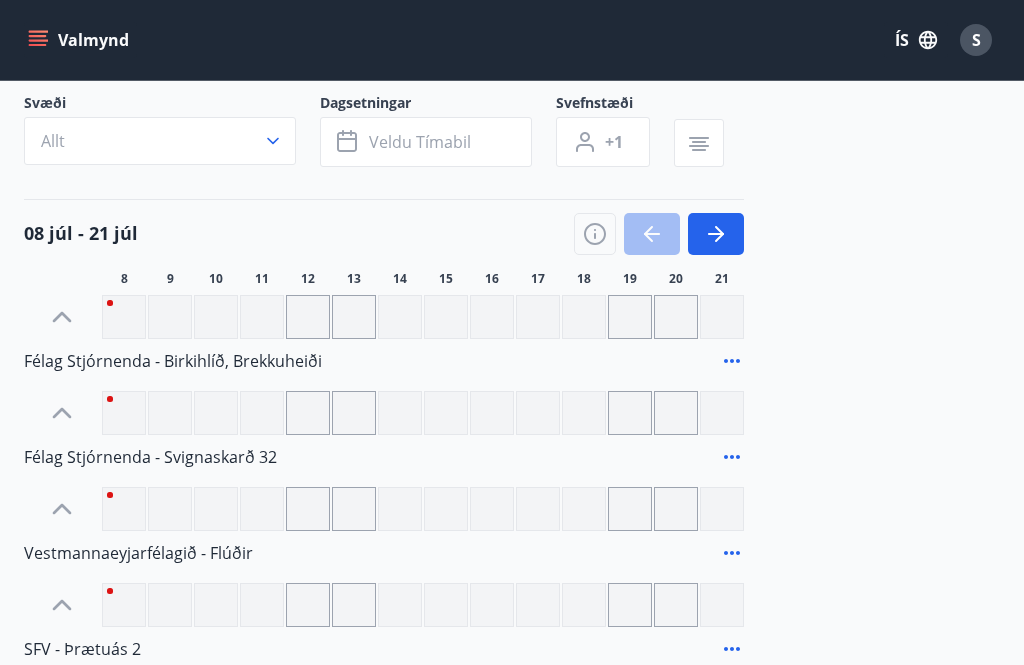 click at bounding box center [273, 141] 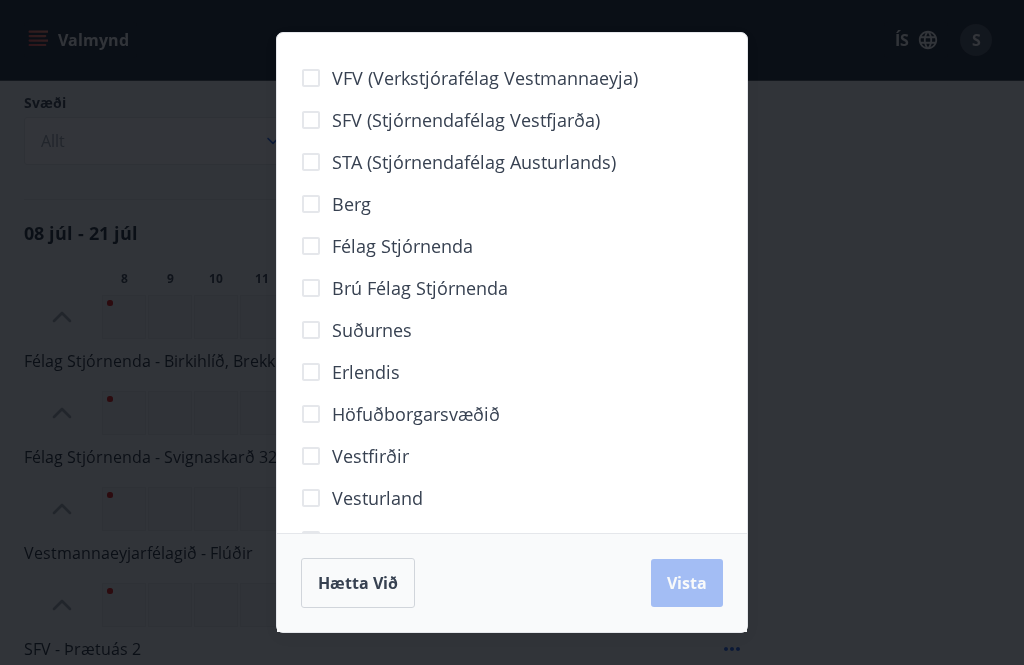 click on "Höfuðborgarsvæðið" at bounding box center [485, 78] 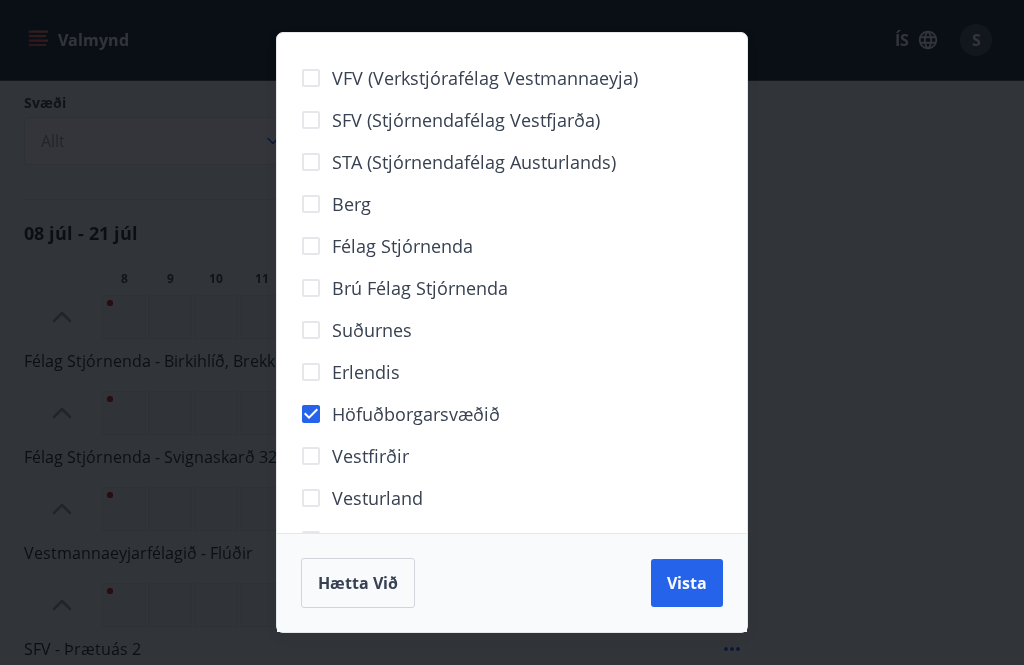 click on "Vista" at bounding box center (687, 583) 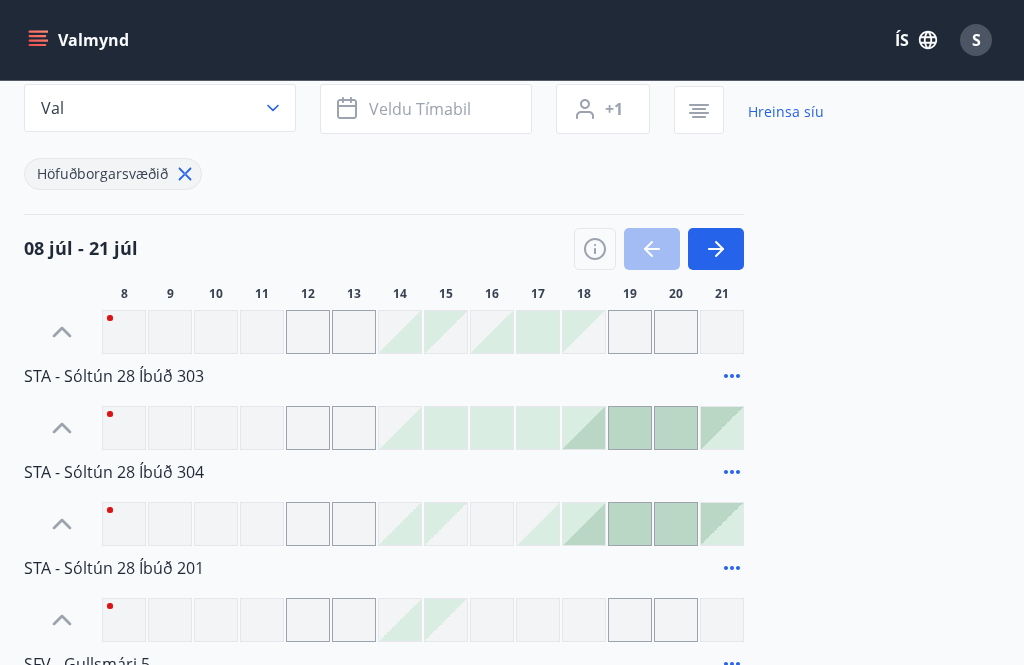 scroll, scrollTop: 158, scrollLeft: 0, axis: vertical 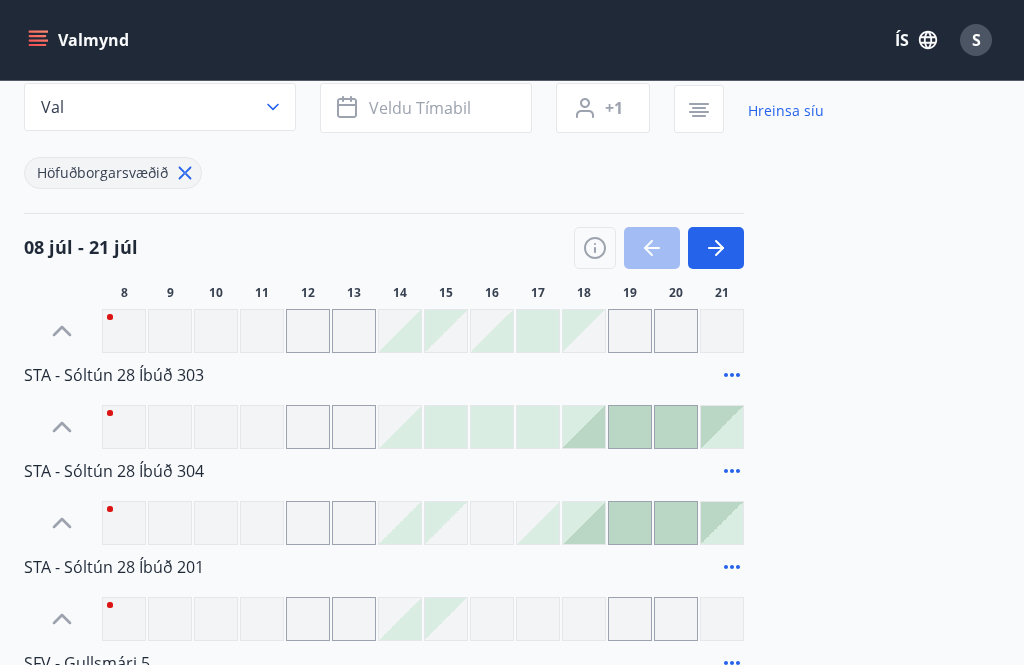 click at bounding box center [216, 331] 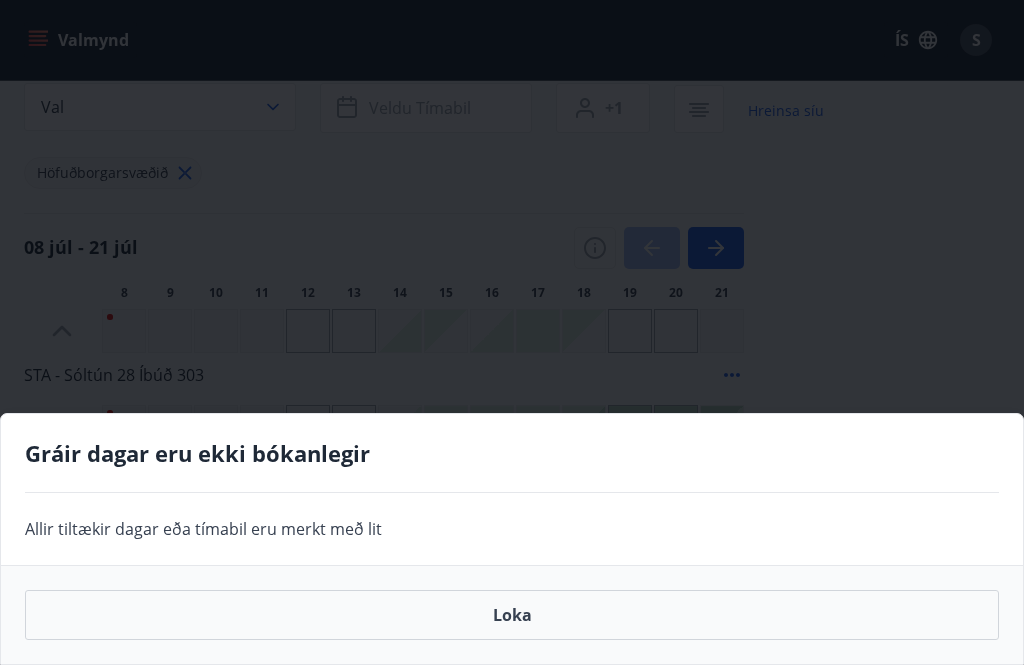 click on "Gráir dagar eru ekki bókanlegir Allir tiltækir dagar eða tímabil eru merkt með lit Loka" at bounding box center [512, 332] 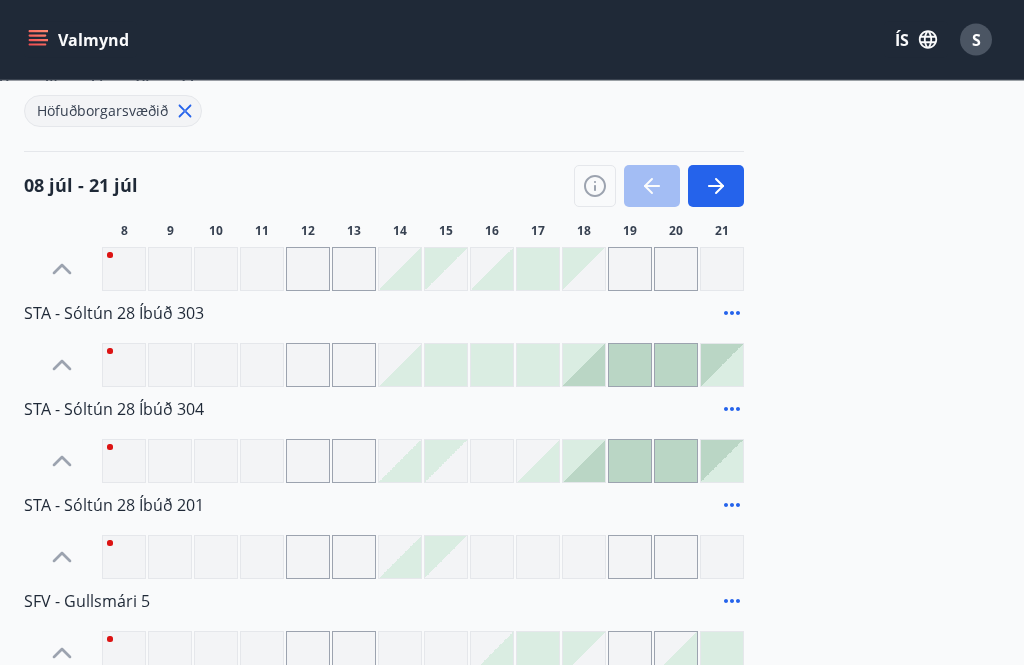 scroll, scrollTop: 220, scrollLeft: 0, axis: vertical 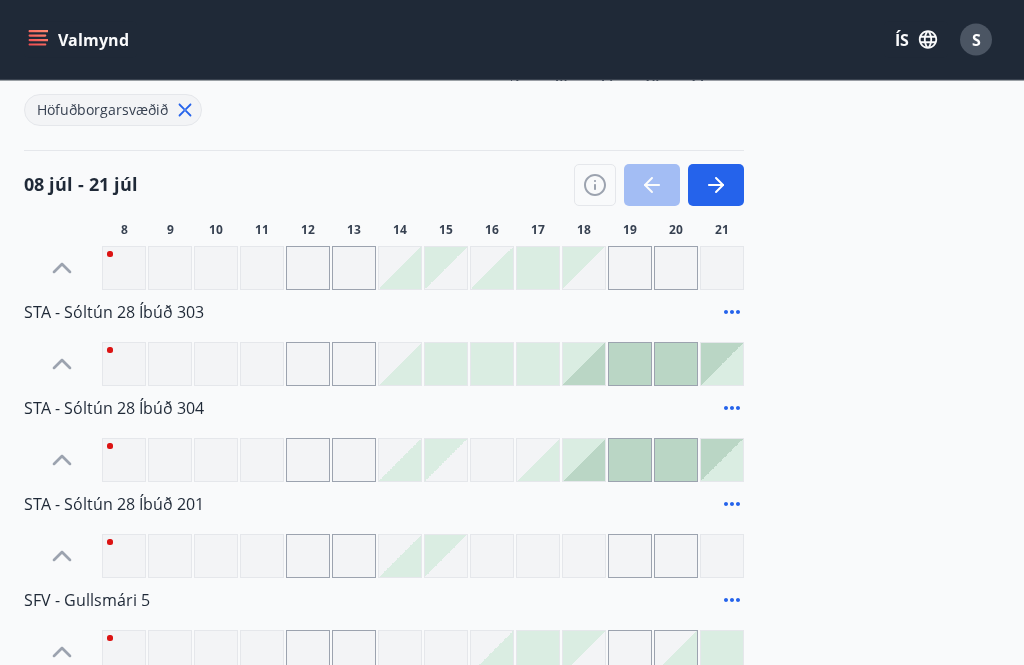 click at bounding box center [716, 186] 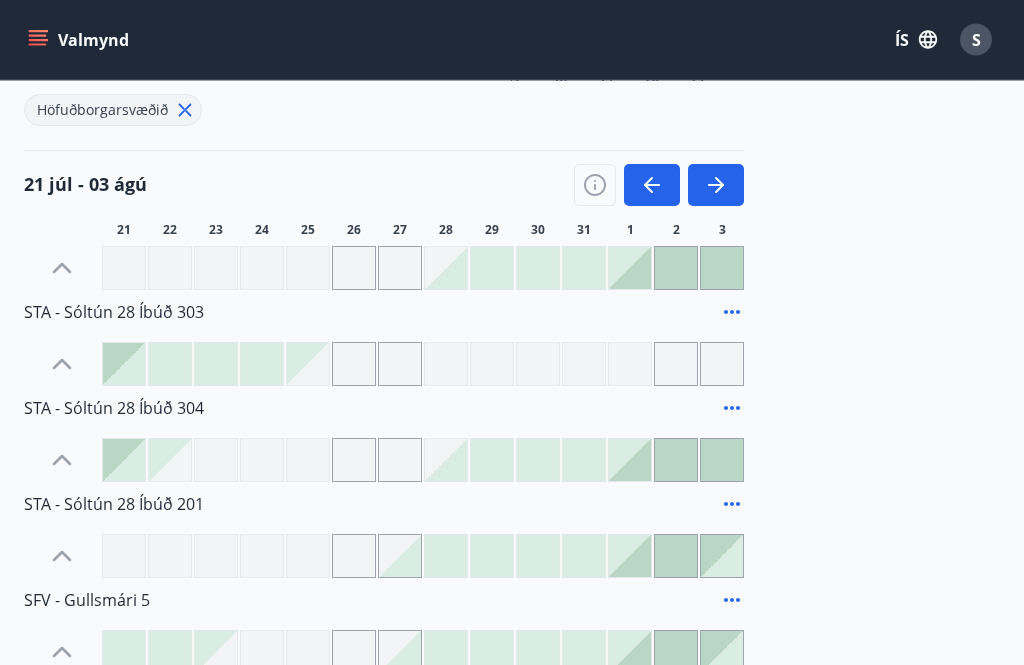 scroll, scrollTop: 221, scrollLeft: 0, axis: vertical 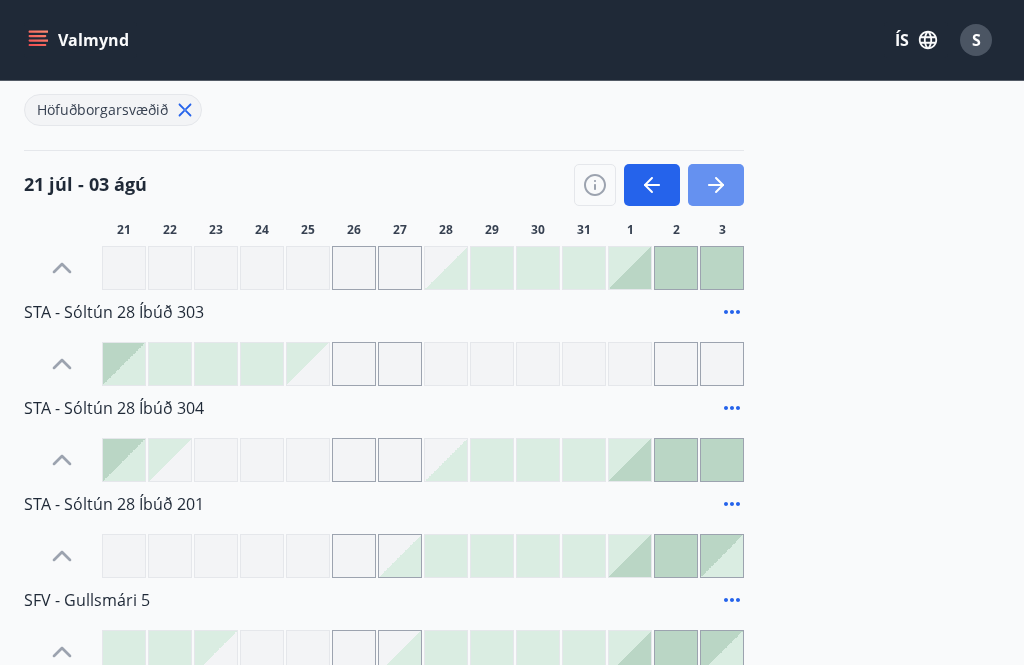 click at bounding box center [716, 185] 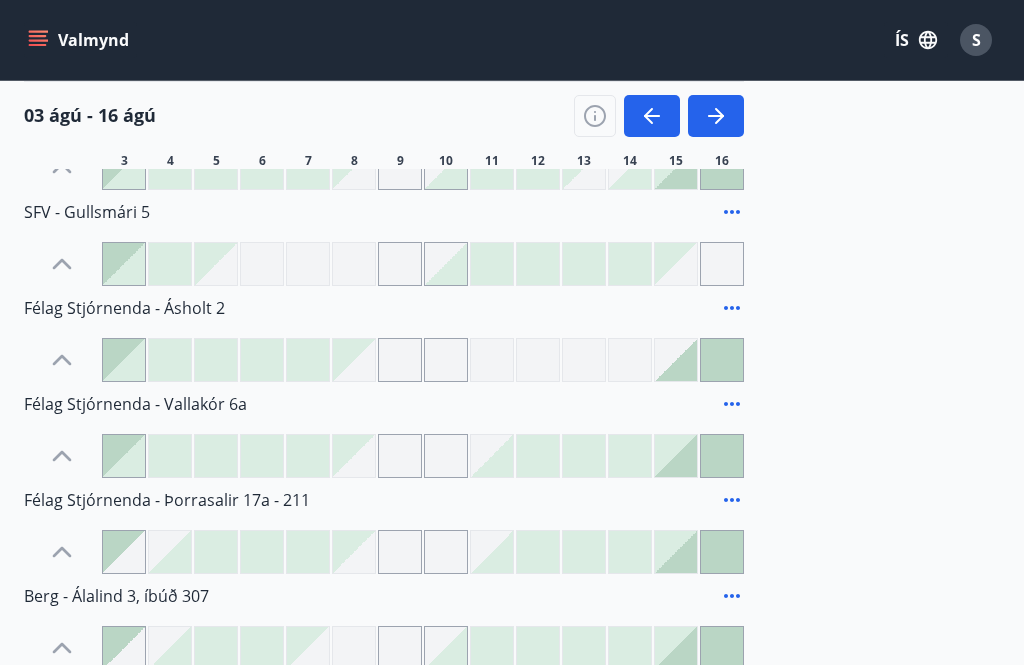 scroll, scrollTop: 608, scrollLeft: 0, axis: vertical 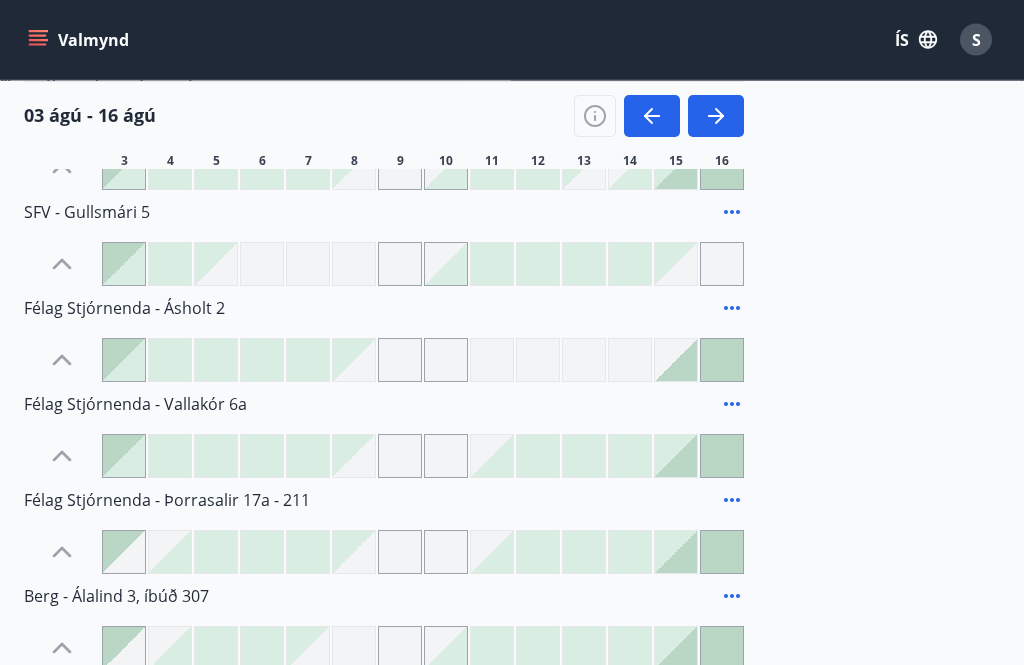 click at bounding box center (716, 116) 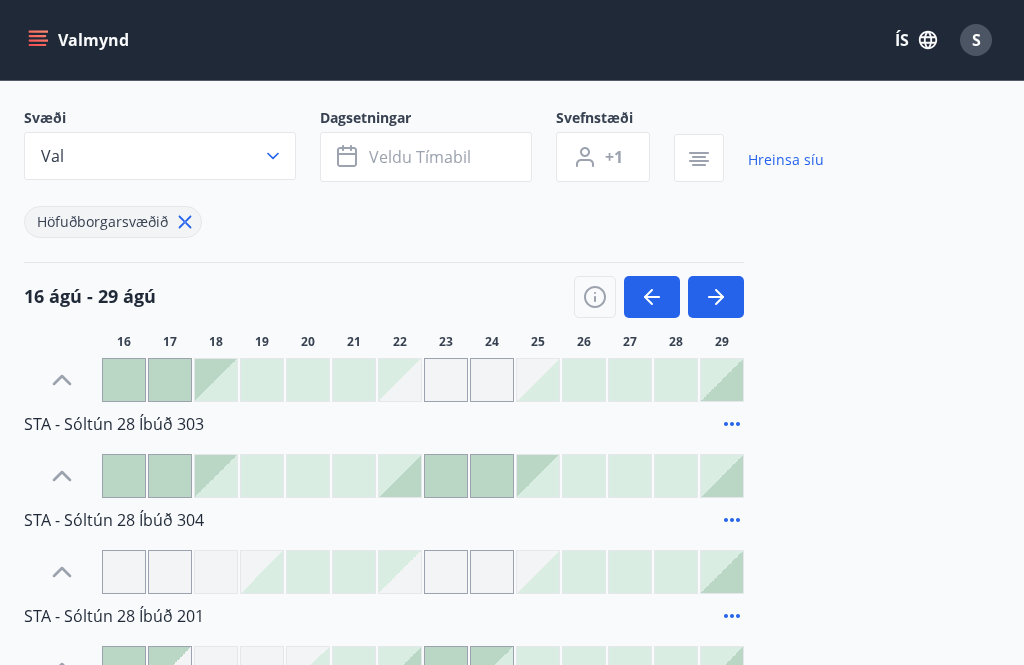 scroll, scrollTop: 109, scrollLeft: 0, axis: vertical 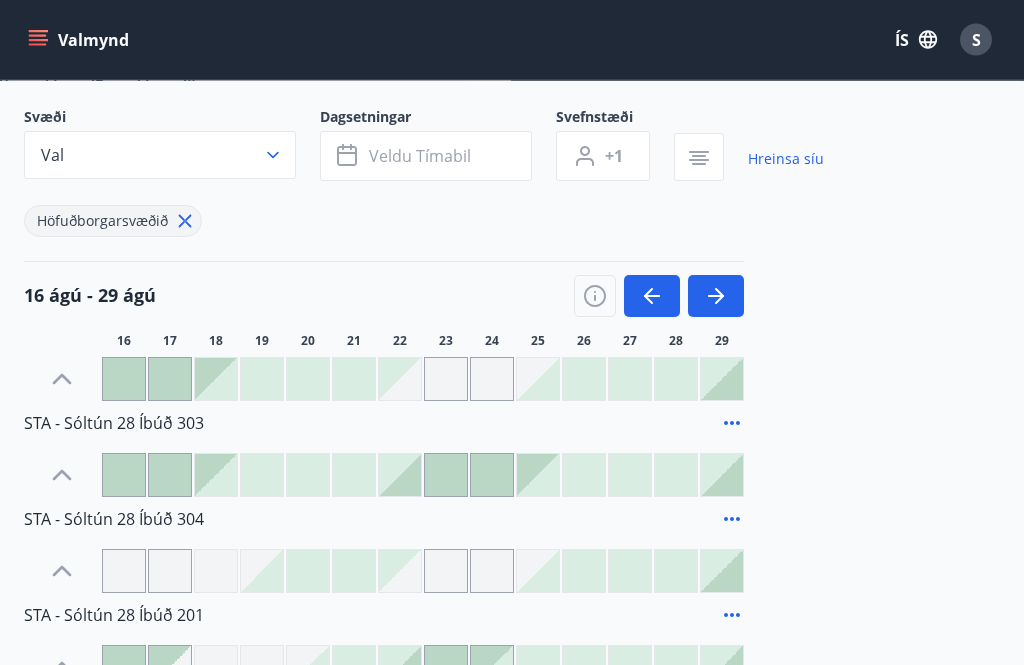click at bounding box center (648, 297) 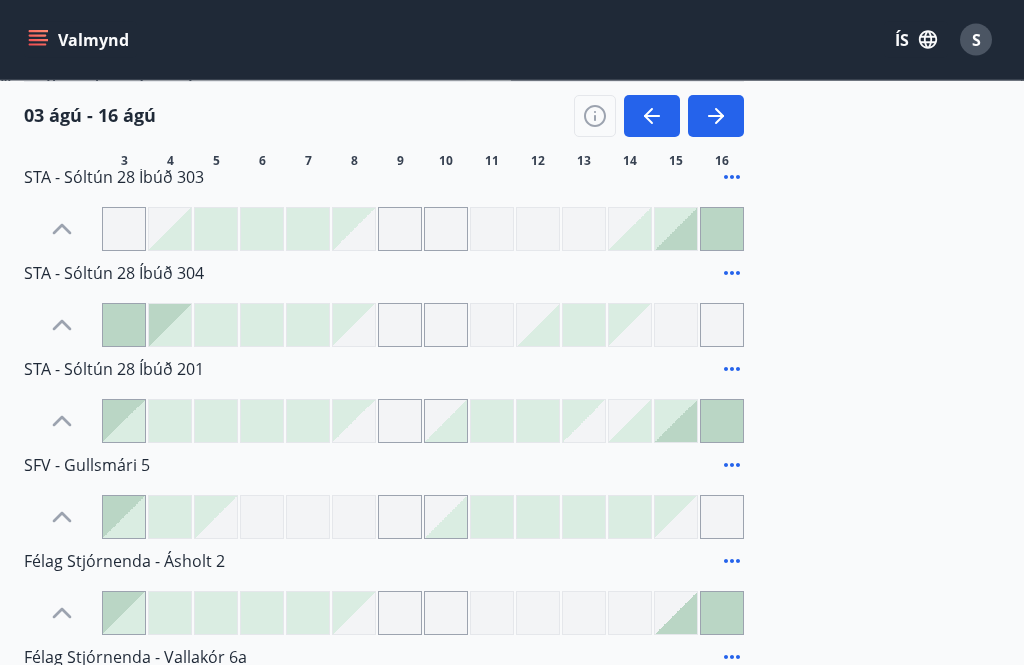 scroll, scrollTop: 365, scrollLeft: 0, axis: vertical 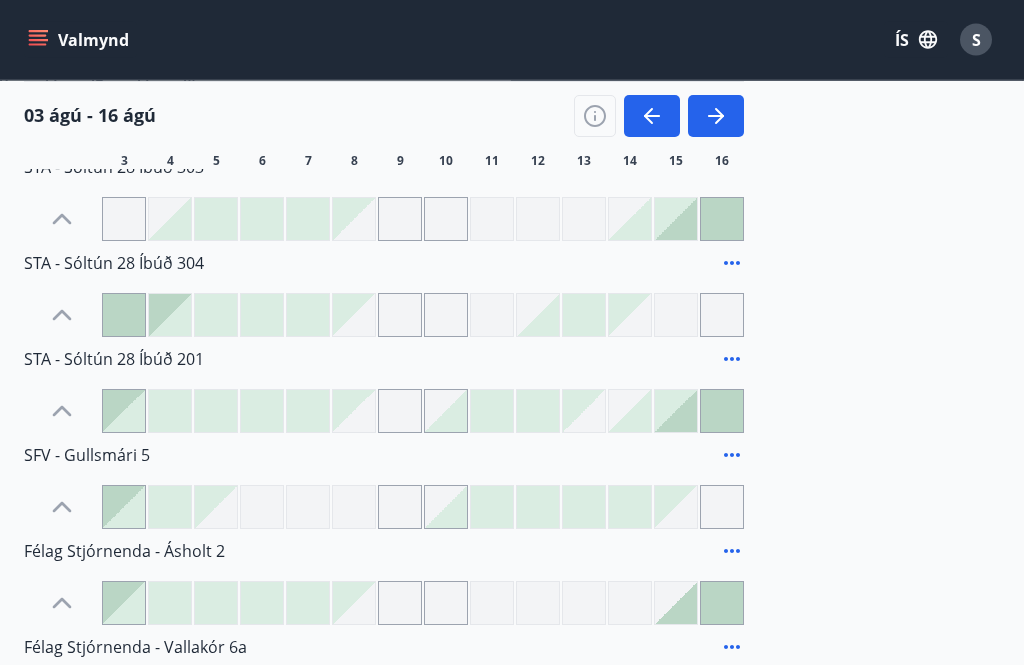 click at bounding box center [676, 124] 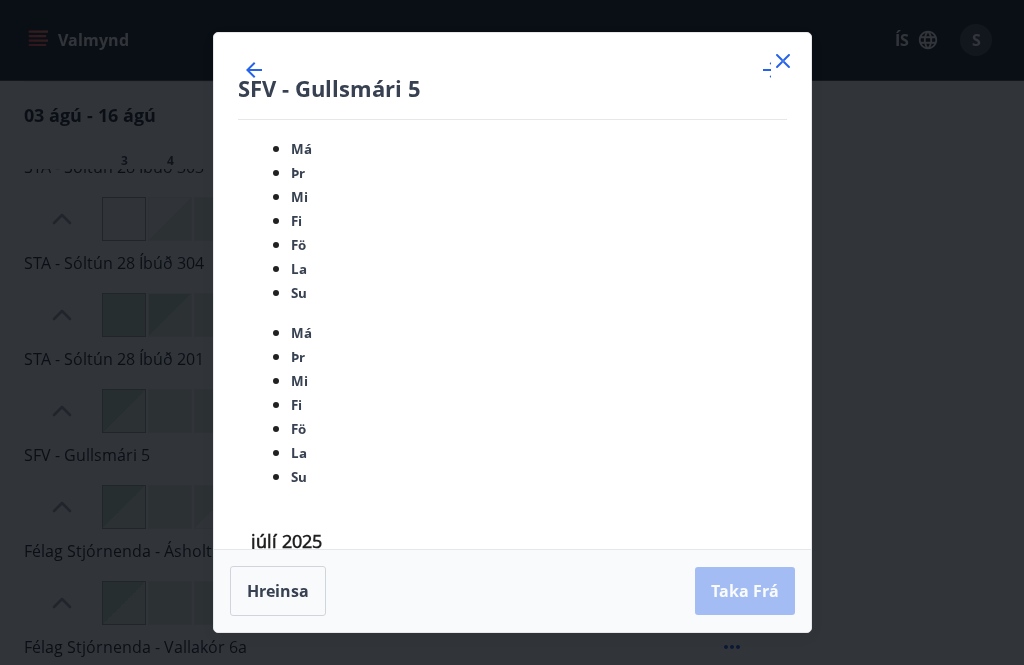 click on "Hreinsa" at bounding box center (278, 591) 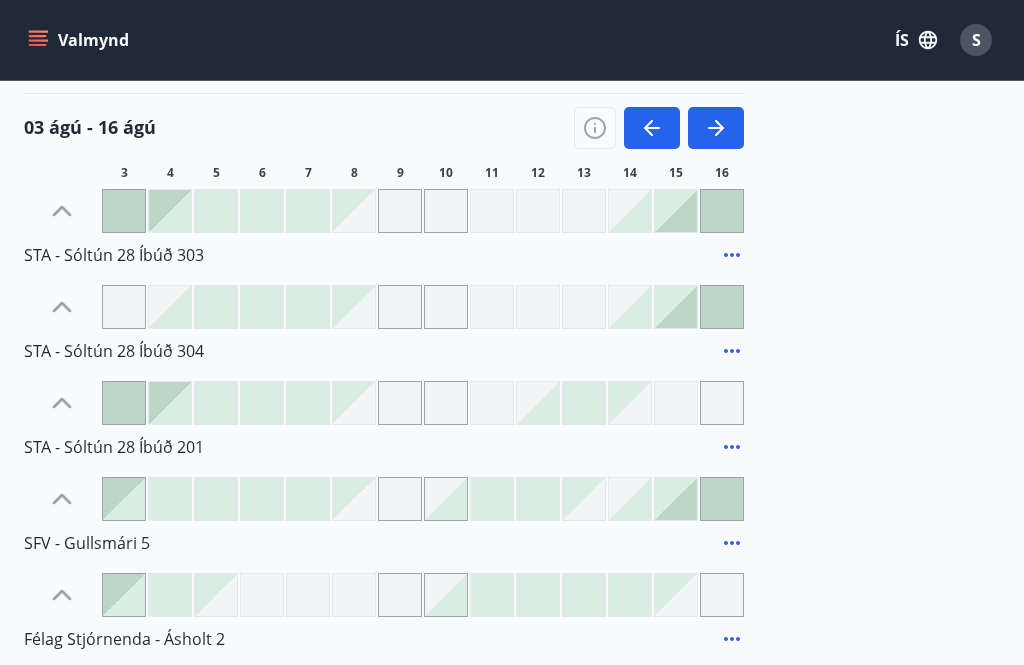 scroll, scrollTop: 282, scrollLeft: 0, axis: vertical 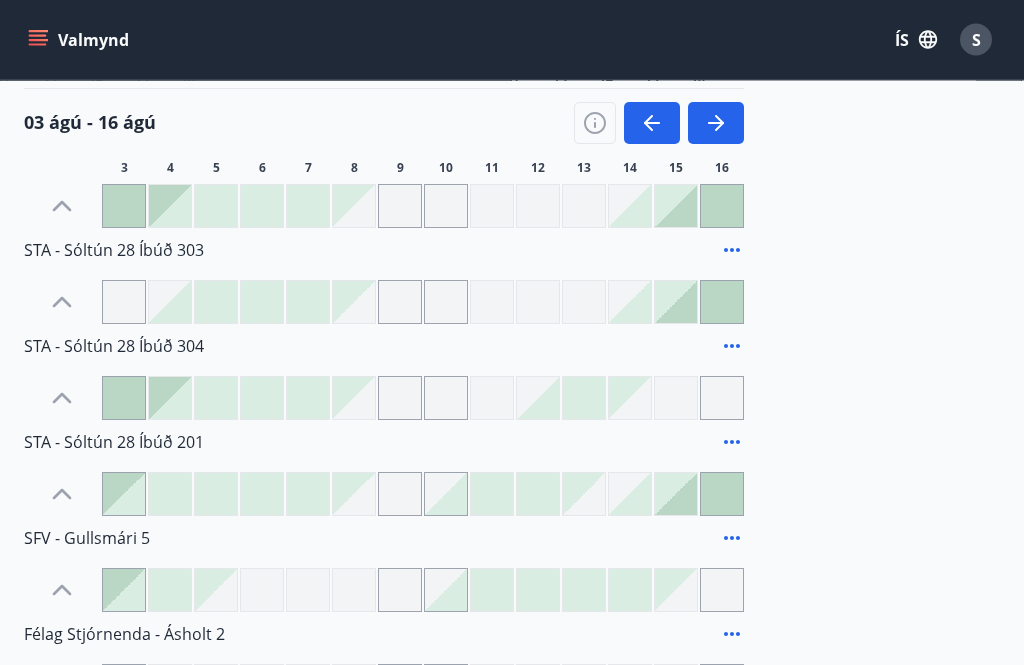 click at bounding box center (716, 124) 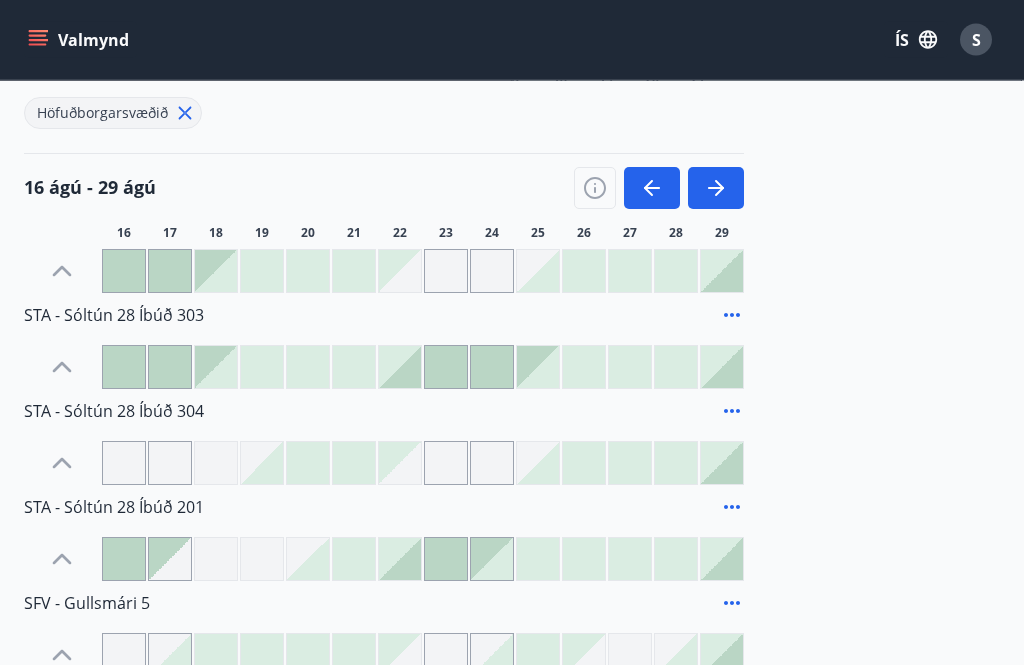 scroll, scrollTop: 243, scrollLeft: 0, axis: vertical 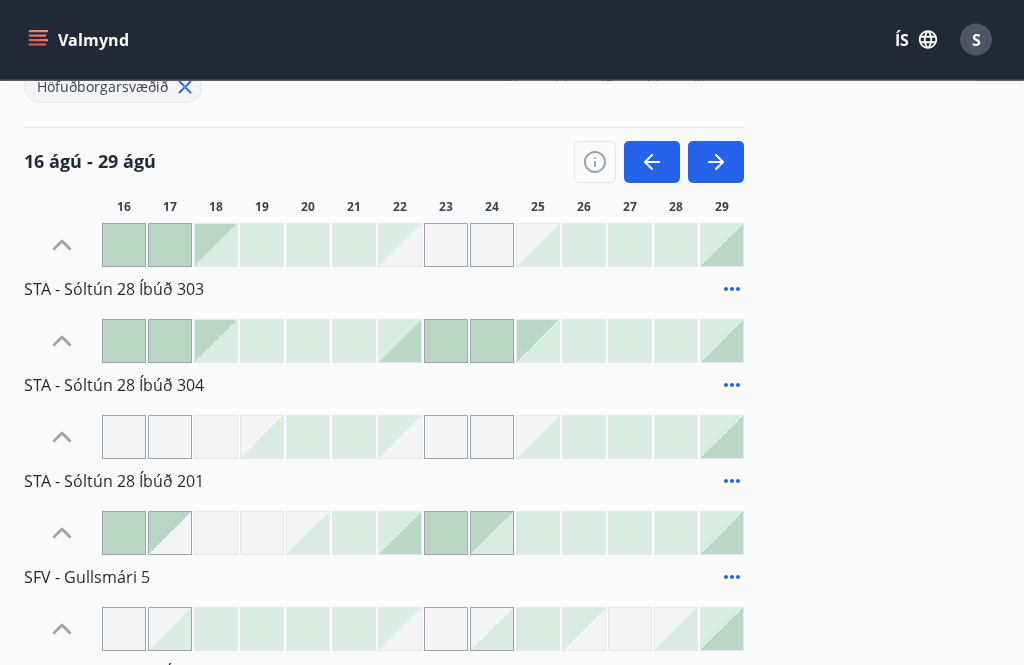 click at bounding box center (722, 246) 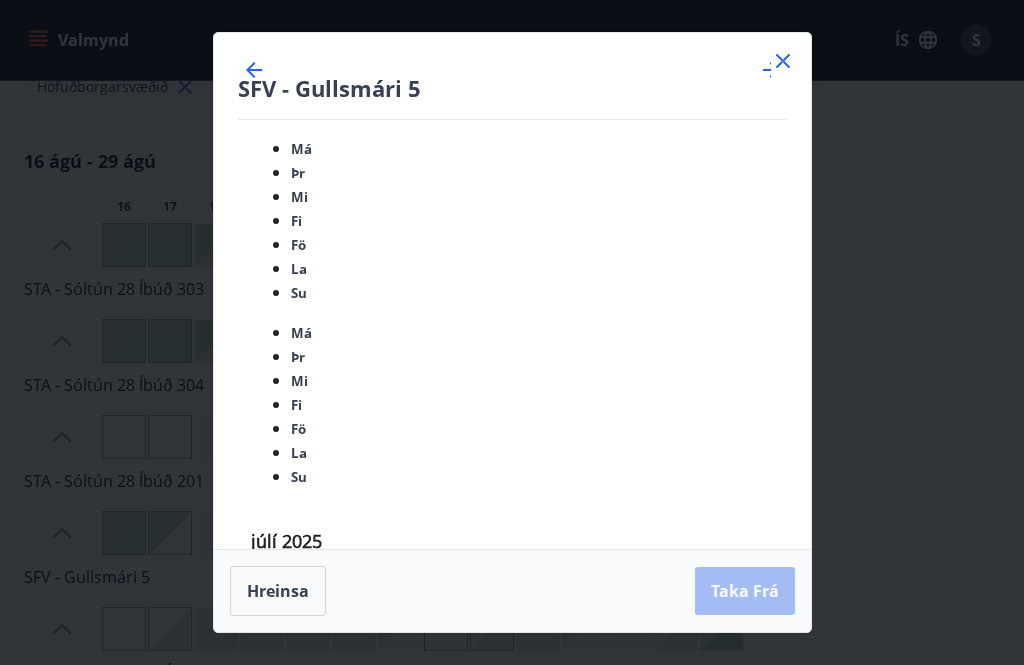 click on "24" at bounding box center [486, 1010] 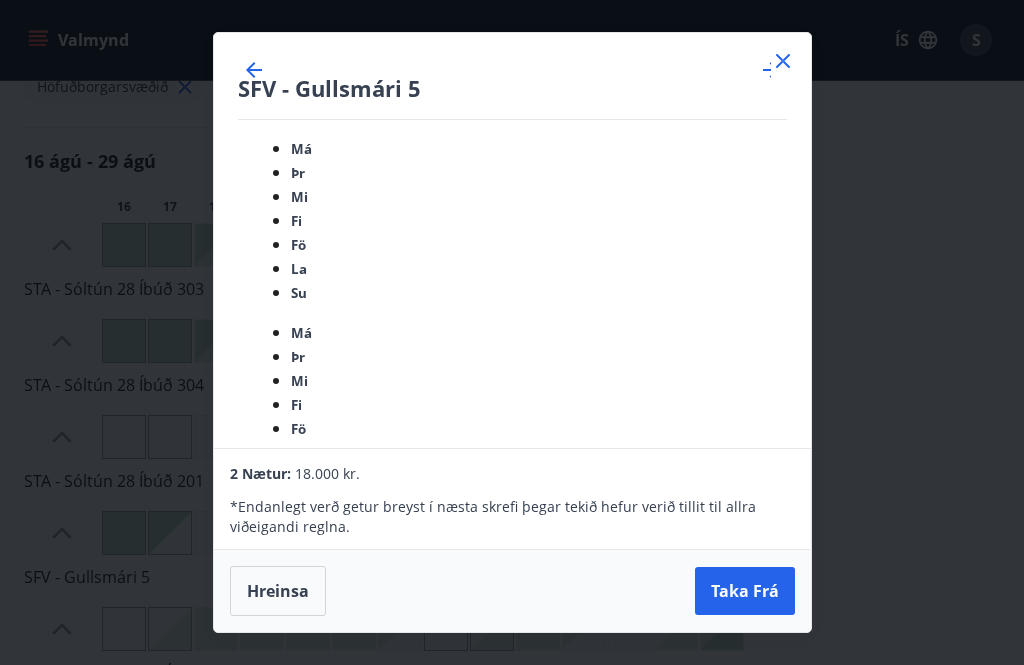 click on "Taka Frá" at bounding box center (745, 591) 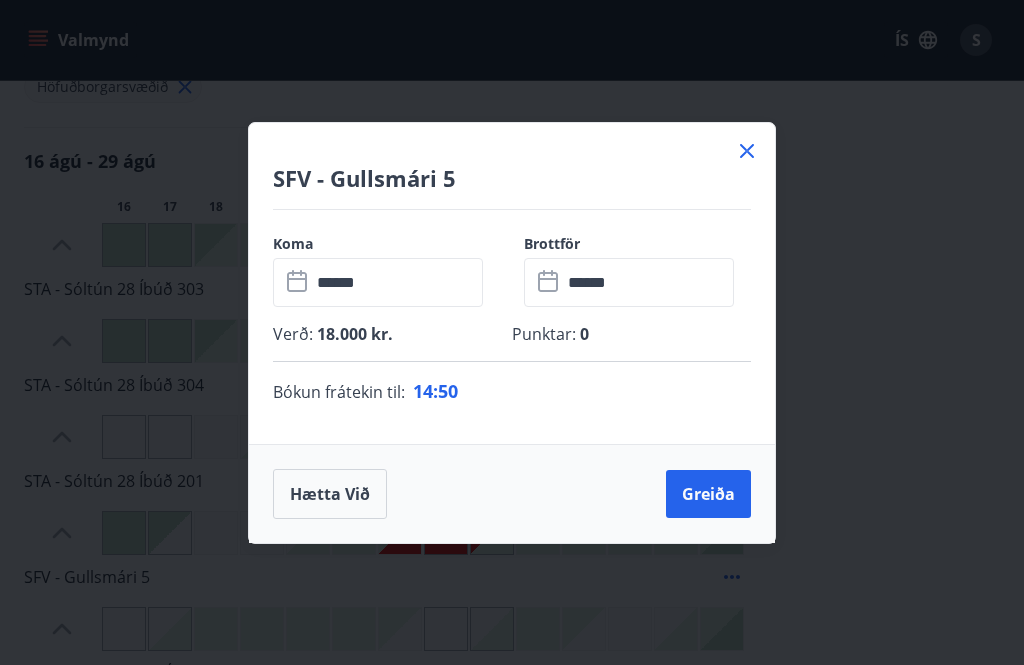 click on "Hætta við" at bounding box center (330, 494) 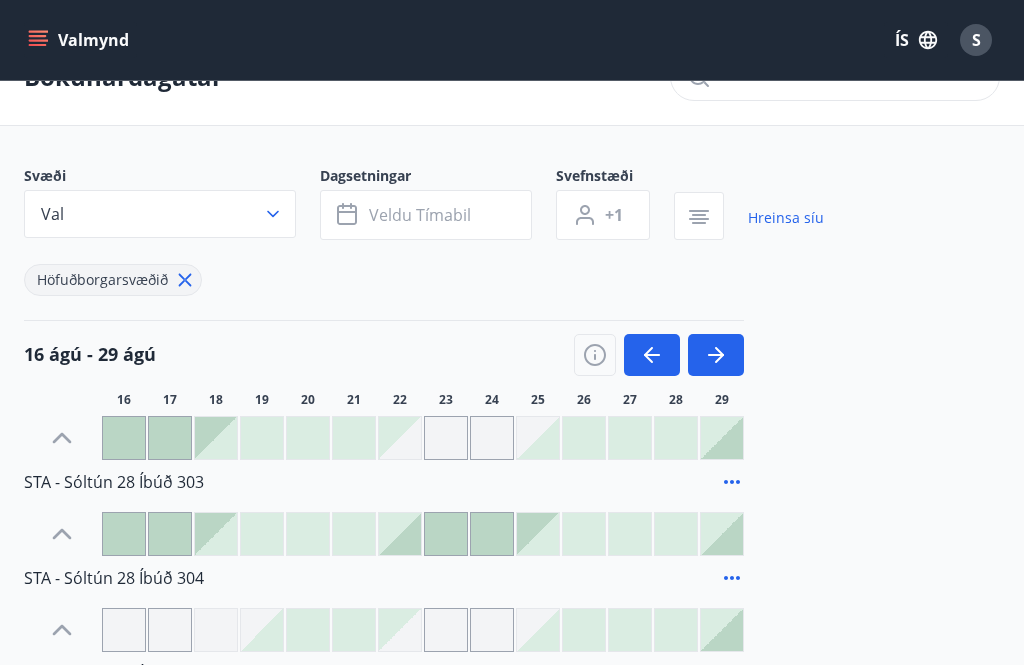 scroll, scrollTop: 0, scrollLeft: 0, axis: both 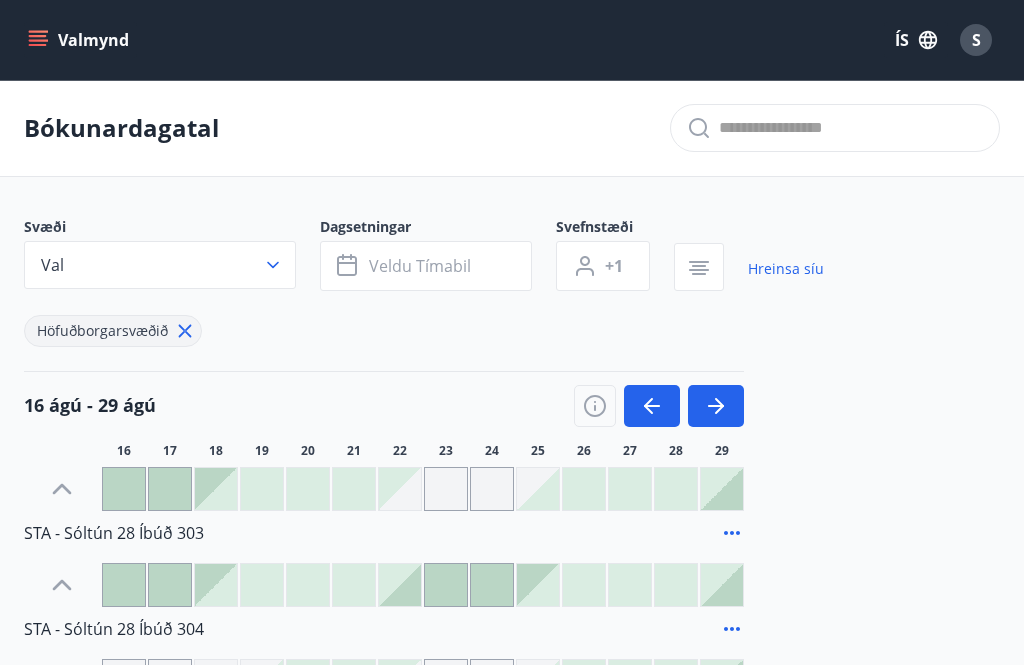click at bounding box center [652, 406] 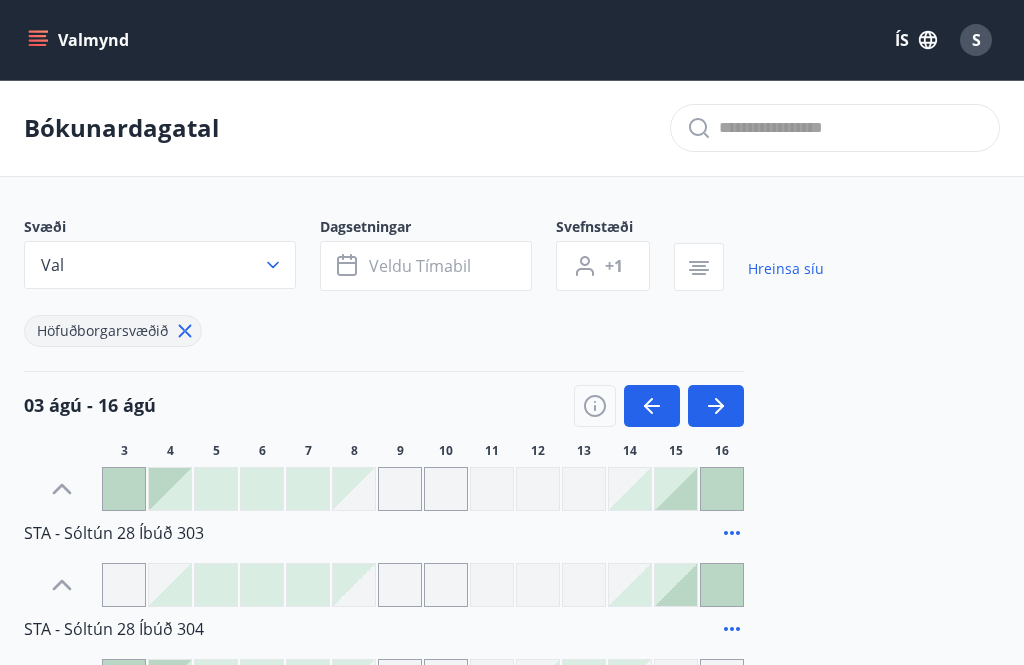 click at bounding box center [652, 406] 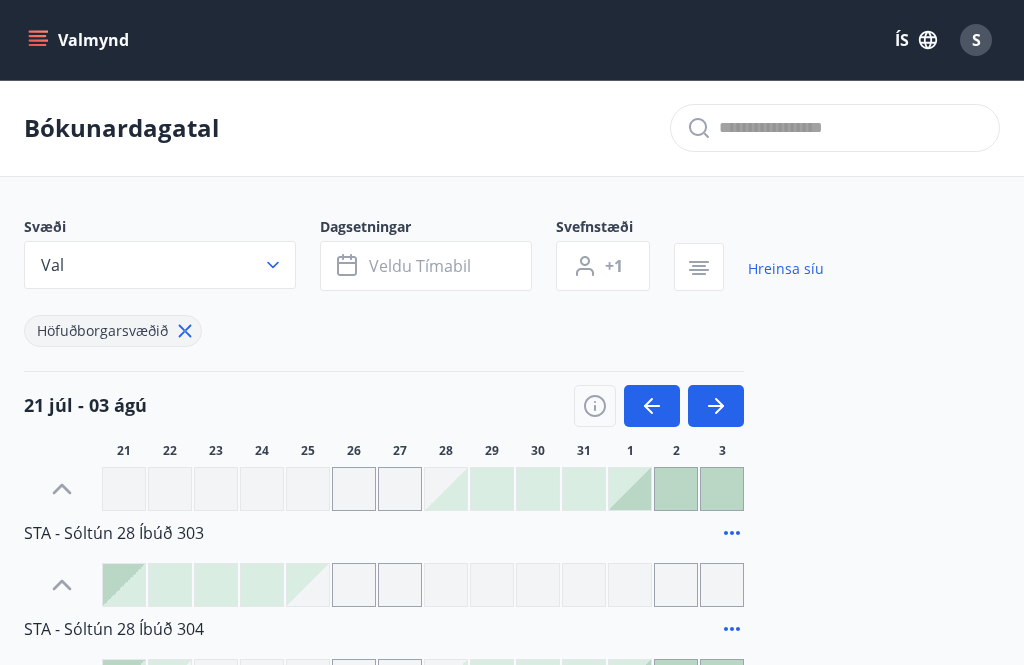 click at bounding box center (652, 406) 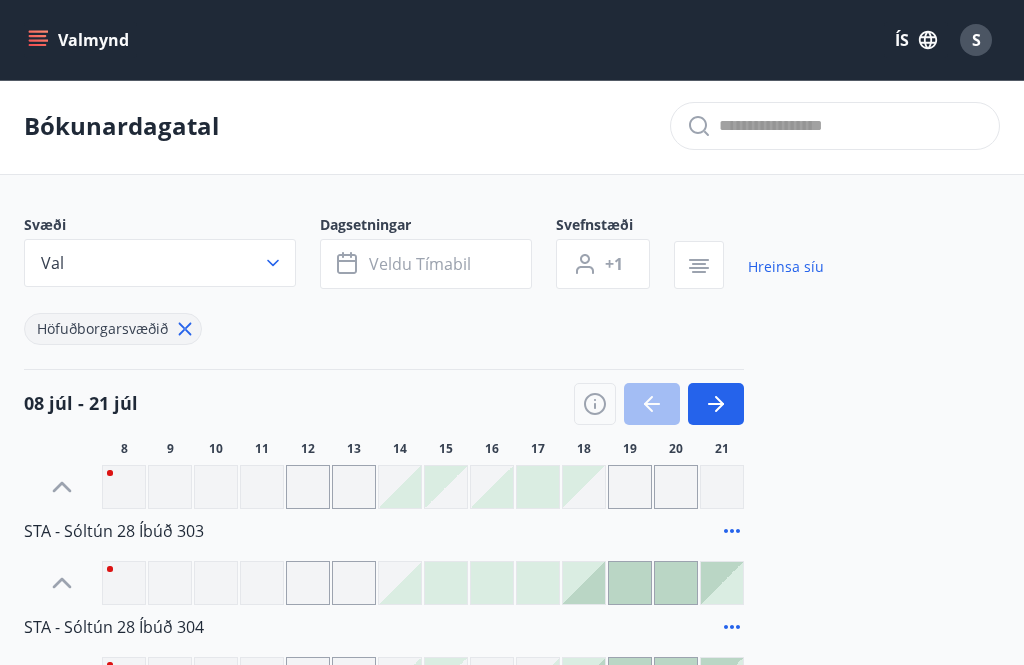 scroll, scrollTop: 0, scrollLeft: 0, axis: both 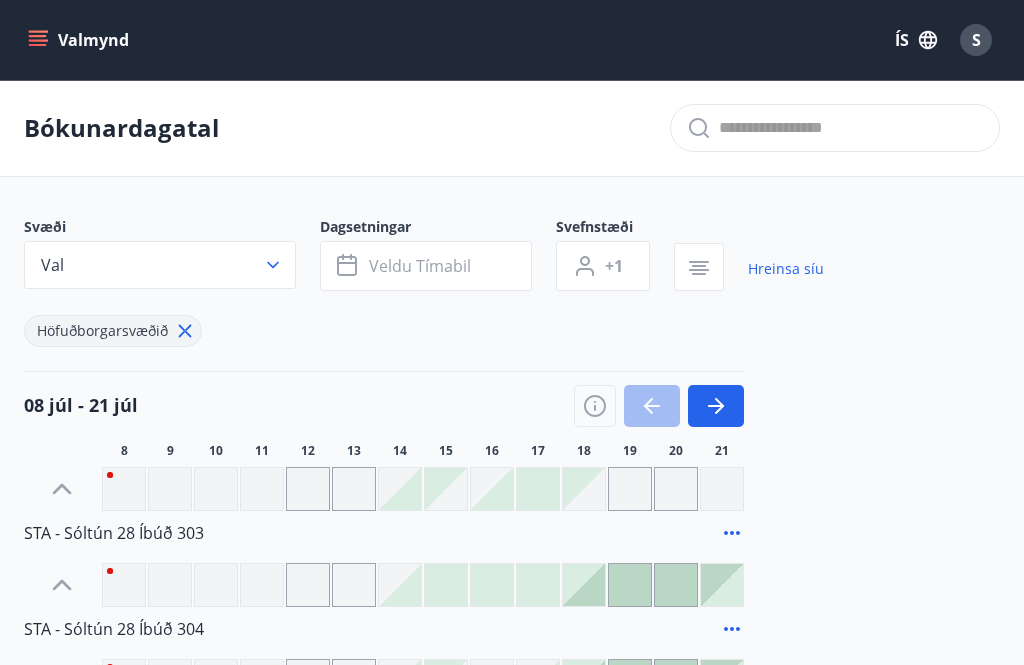 click on "S" at bounding box center (976, 40) 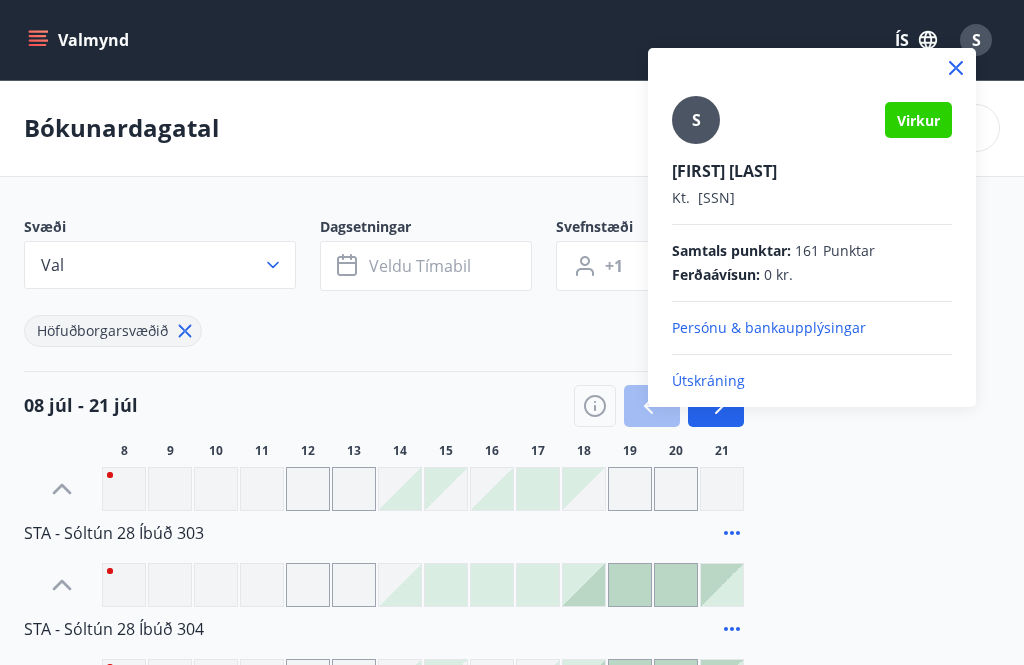 click on "Útskráning" at bounding box center [812, 328] 